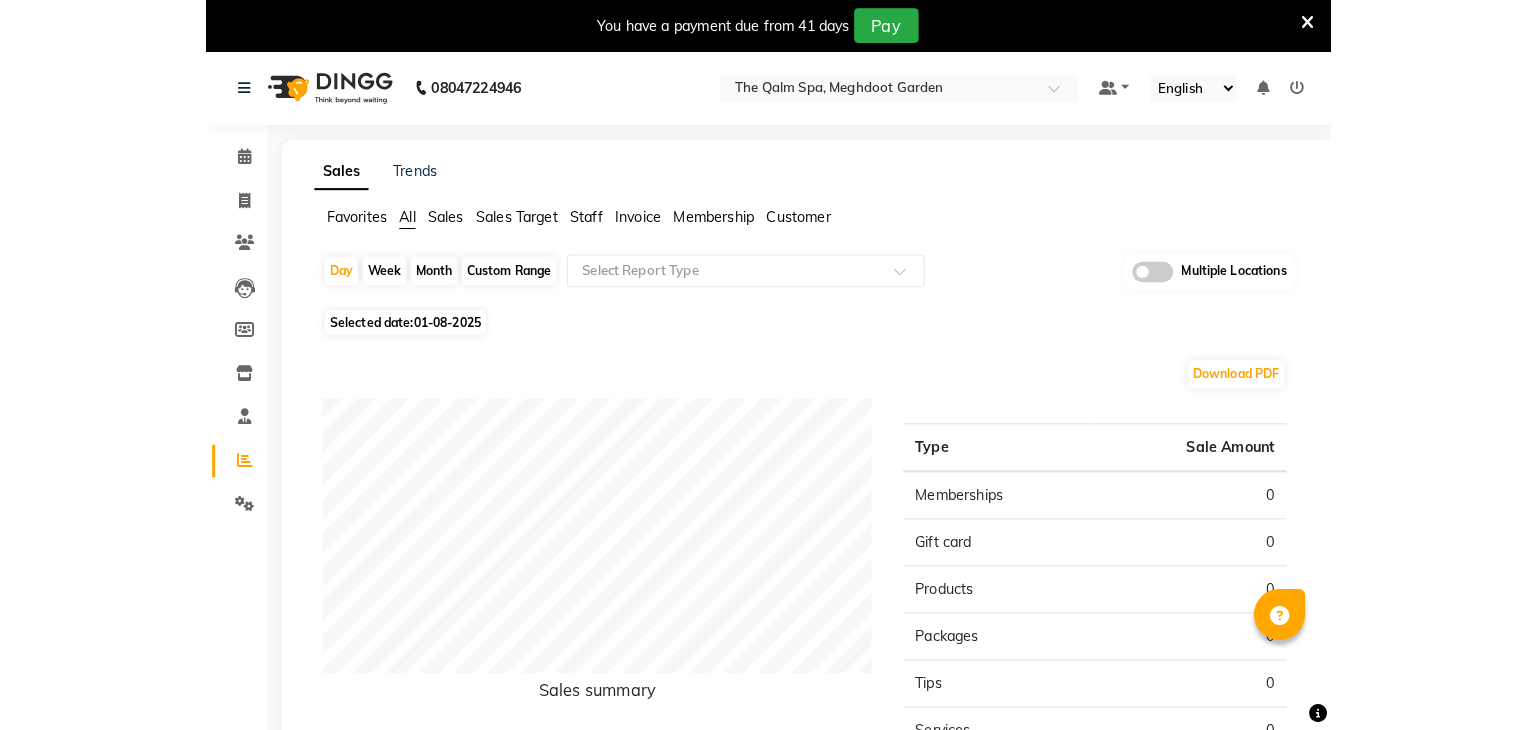 scroll, scrollTop: 0, scrollLeft: 0, axis: both 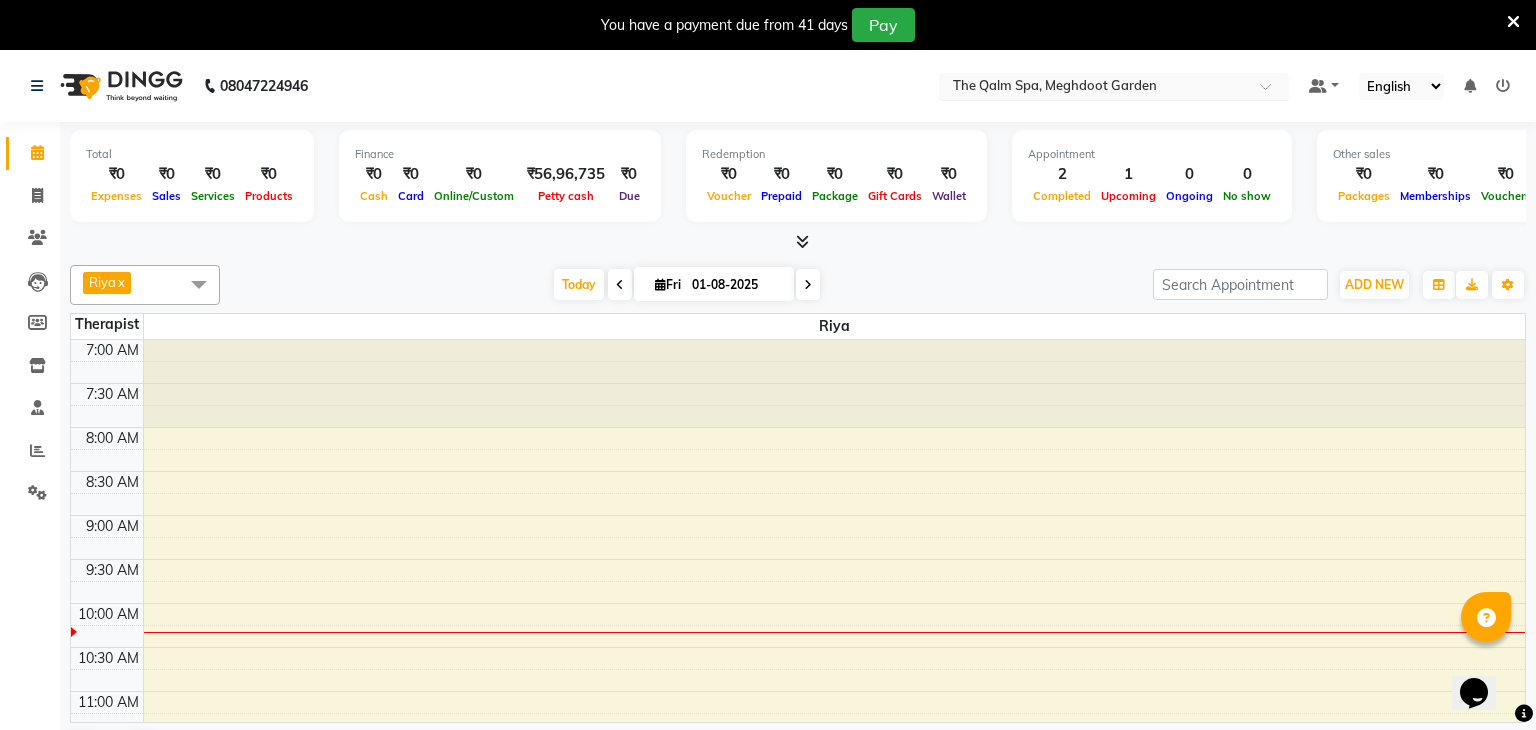 click at bounding box center (1094, 88) 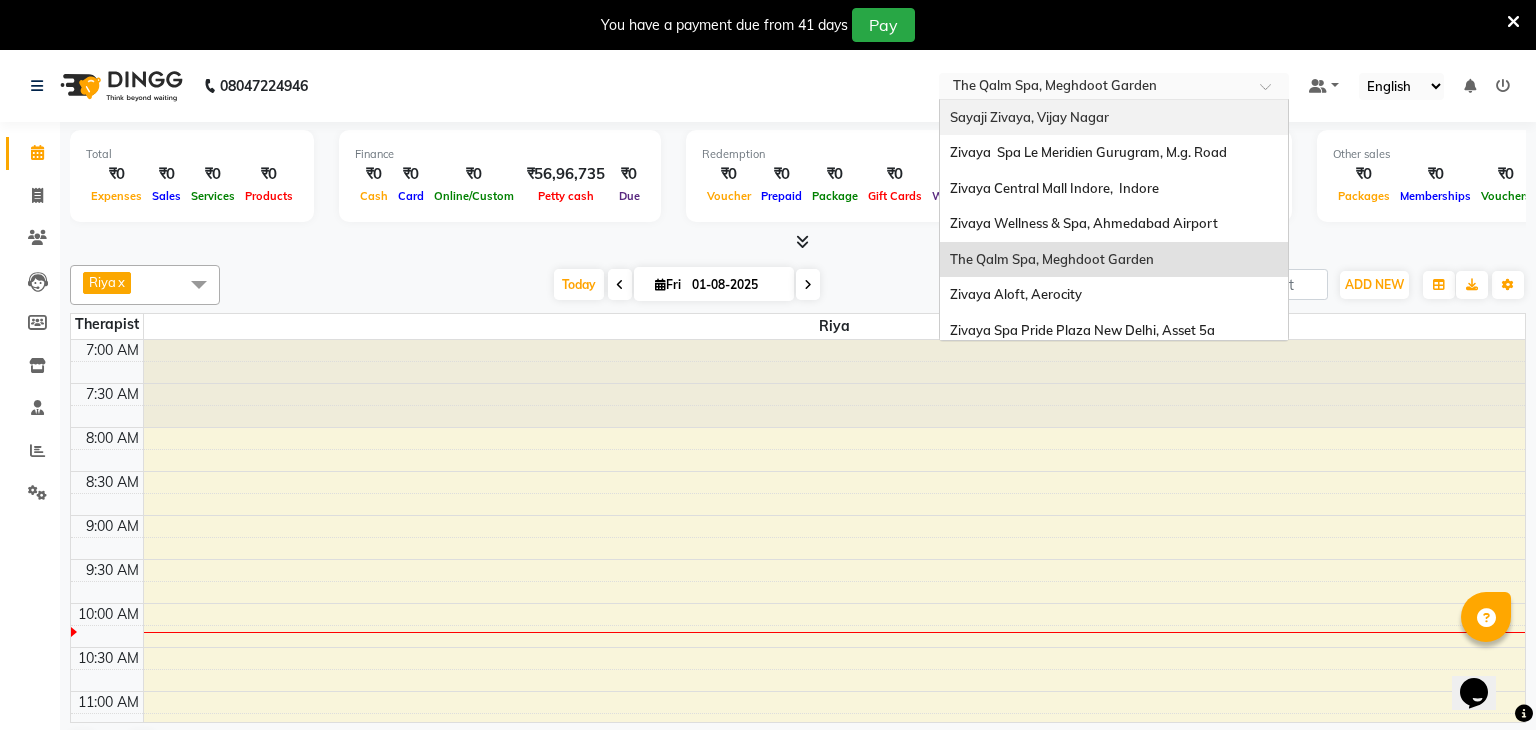click on "08047224946 Select Location × The Qalm Spa, Meghdoot Garden Sayaji Zivaya, Vijay Nagar Zivaya  Spa Le Meridien Gurugram, M.g. Road Zivaya Central Mall Indore,  Indore   Zivaya Wellness & Spa, Ahmedabad Airport The Qalm Spa, Meghdoot Garden Zivaya Aloft, Aerocity Zivaya Spa Pride Plaza New Delhi, Asset 5a Zivaya Spa  Hilton Jaipur , Jaipur   Zivaya -The Belvedere Golf & Country Club / Ahmedabad, Gandhinagar Hwy Zivaya Spa  The Ummed Ahmedabad , Hansol Zivaya-panghat Spa Udaipur, Panghat   Zivaya Wellness & Spa, Mumbai Airport Default Panel My Panel English ENGLISH Español العربية मराठी हिंदी ગુજરાતી தமிழ் 中文 Notifications nothing to show" 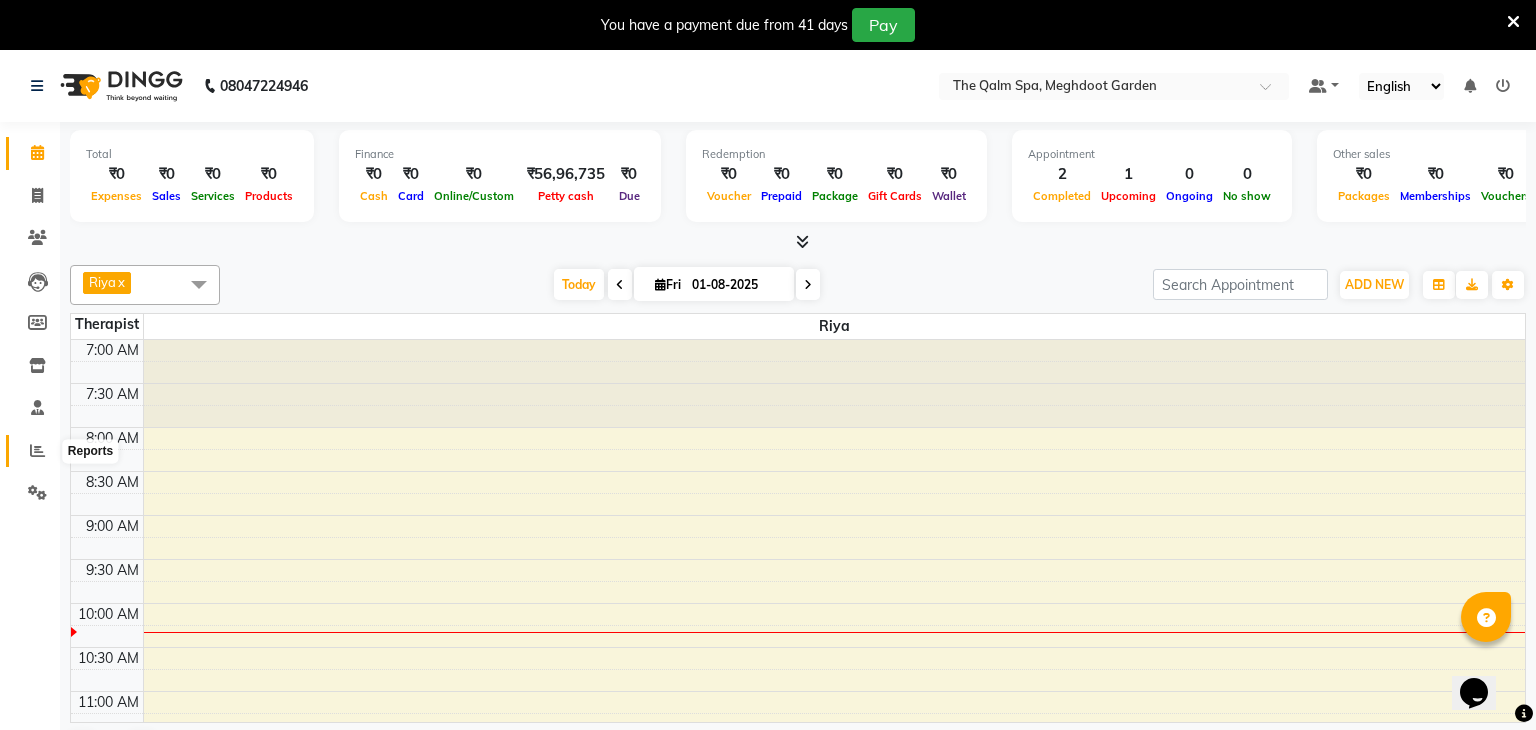 click 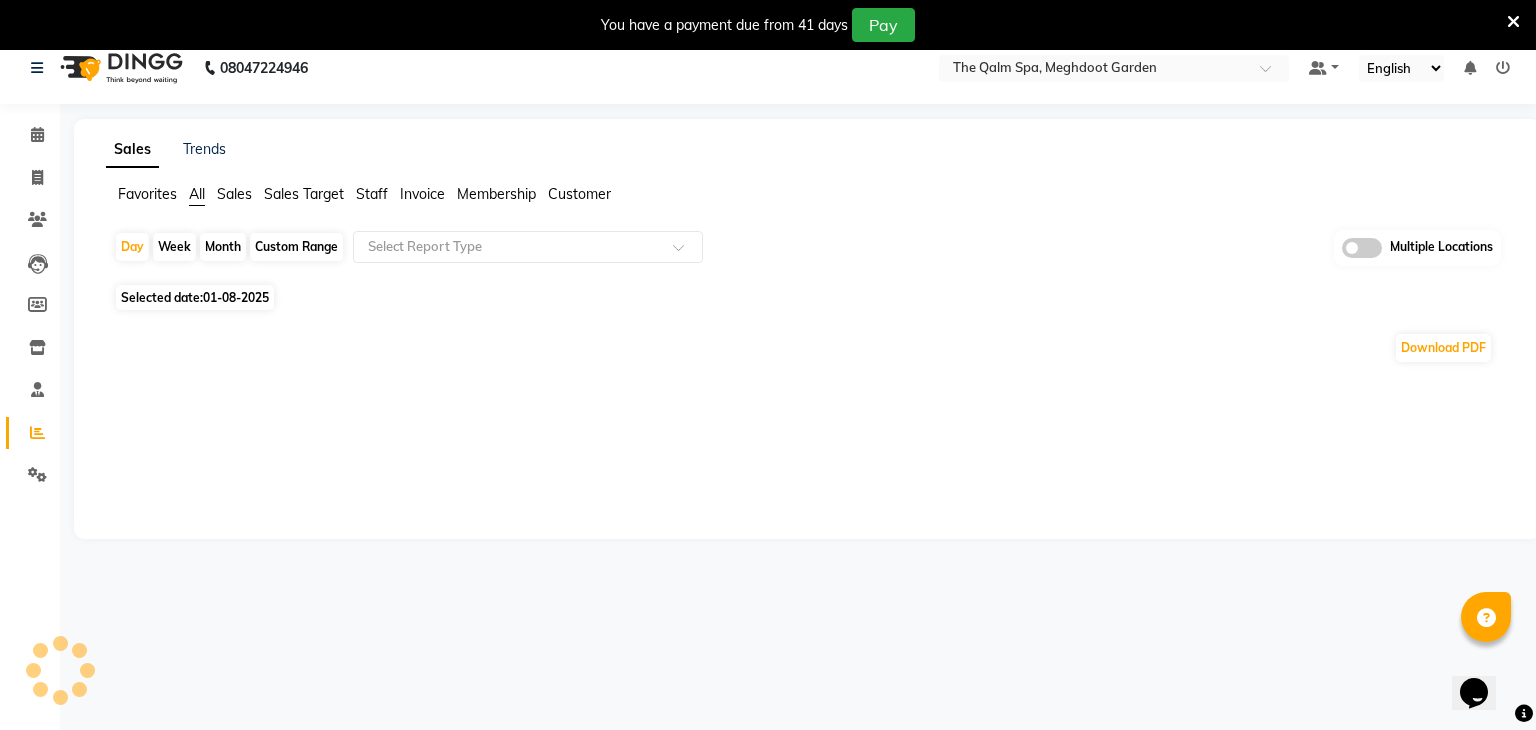 scroll, scrollTop: 50, scrollLeft: 0, axis: vertical 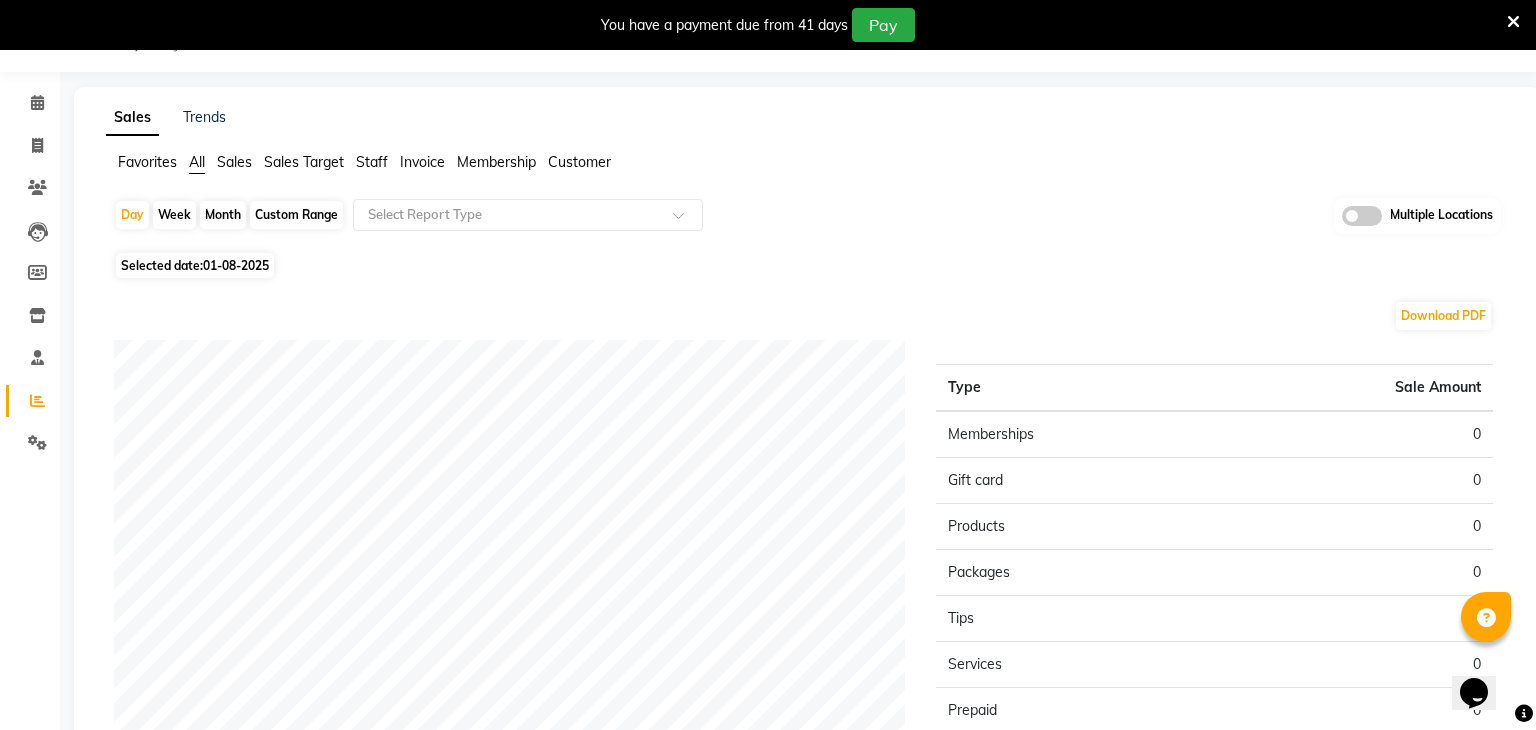 click on "01-08-2025" 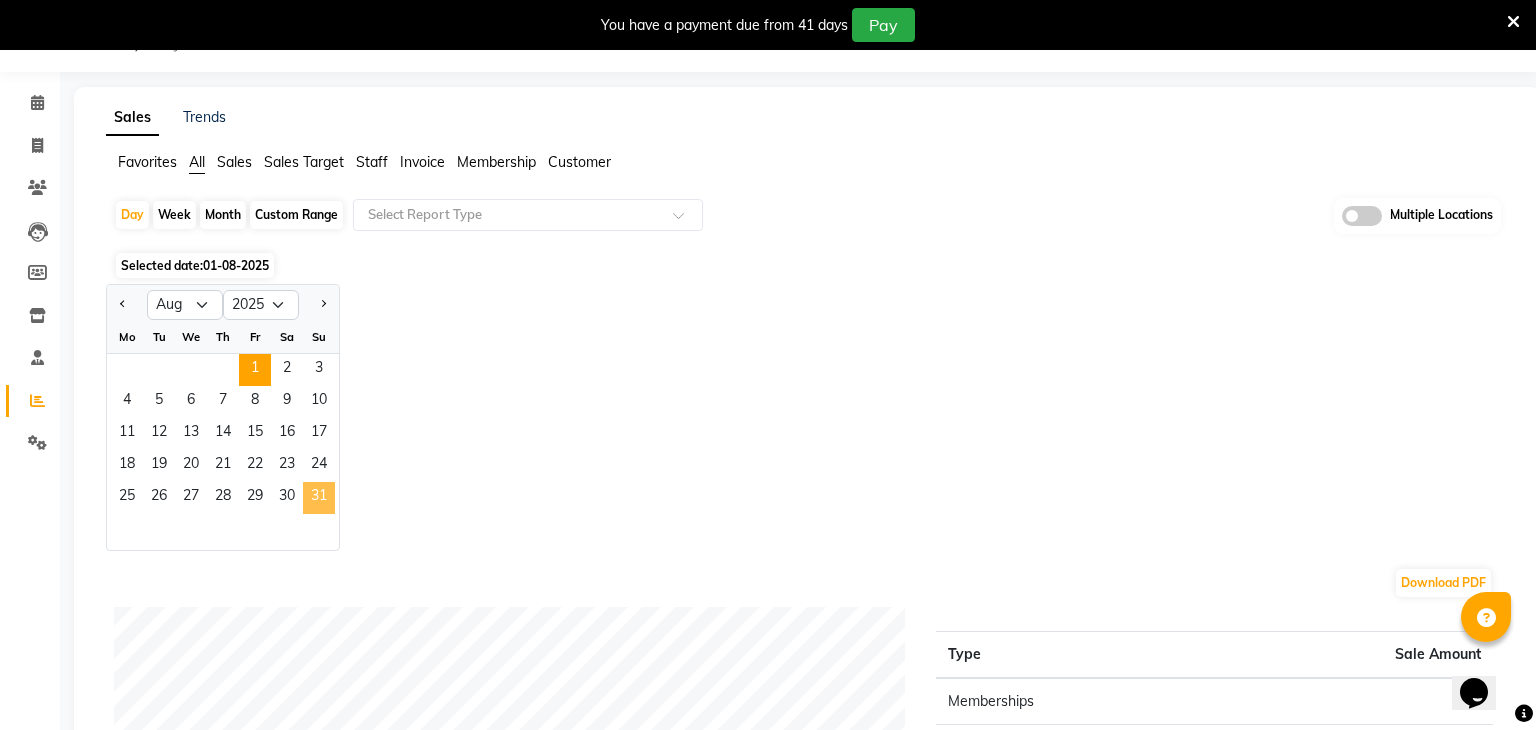 click on "31" 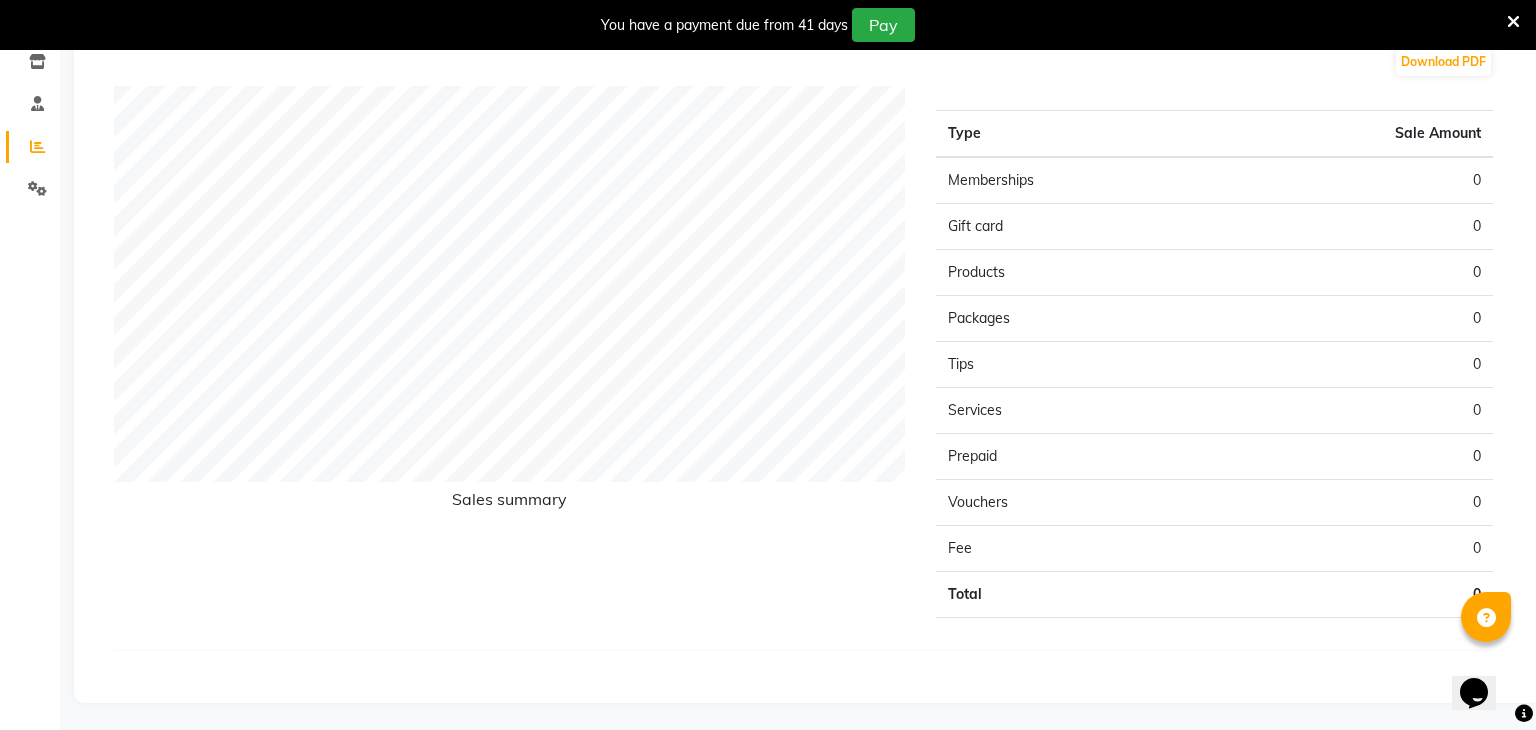 scroll, scrollTop: 0, scrollLeft: 0, axis: both 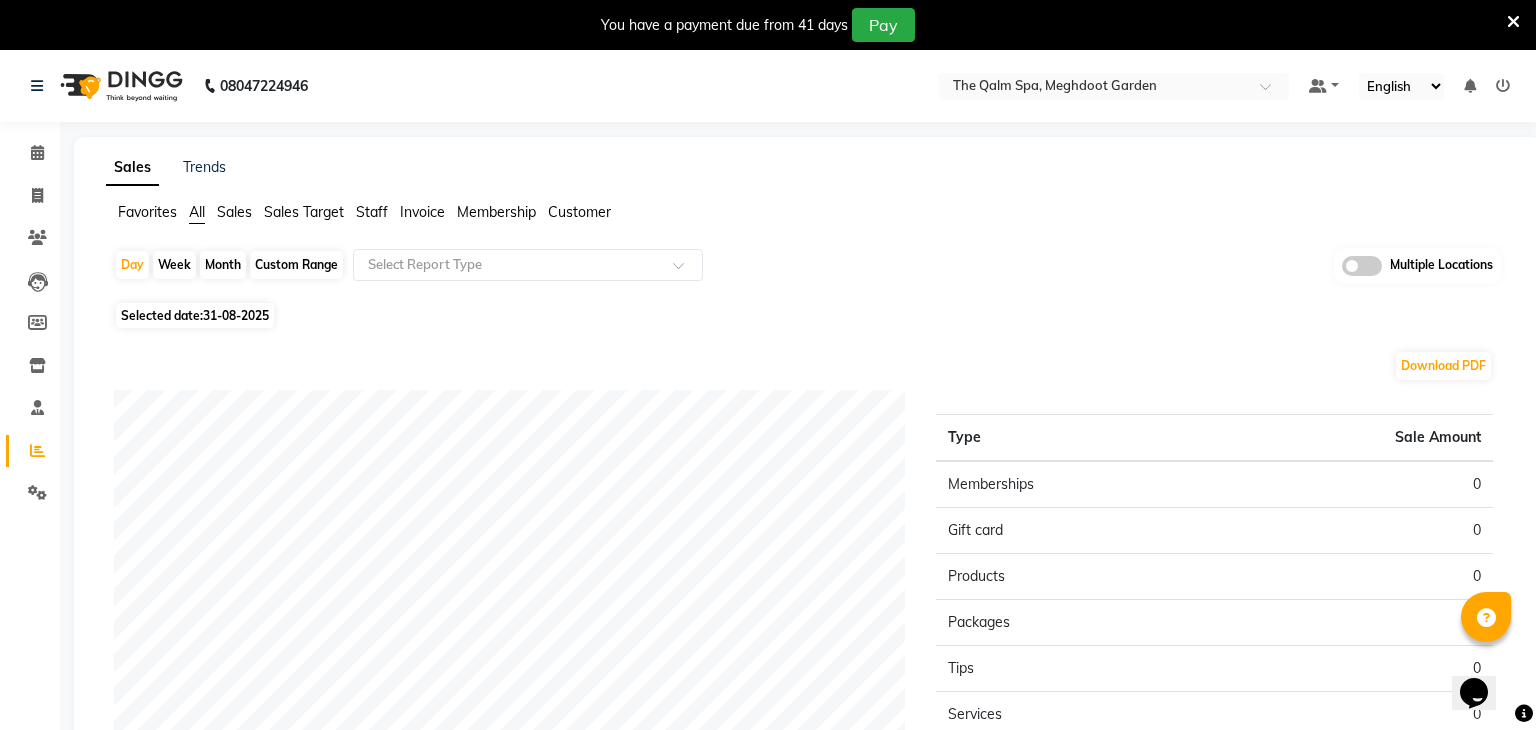click on "31-08-2025" 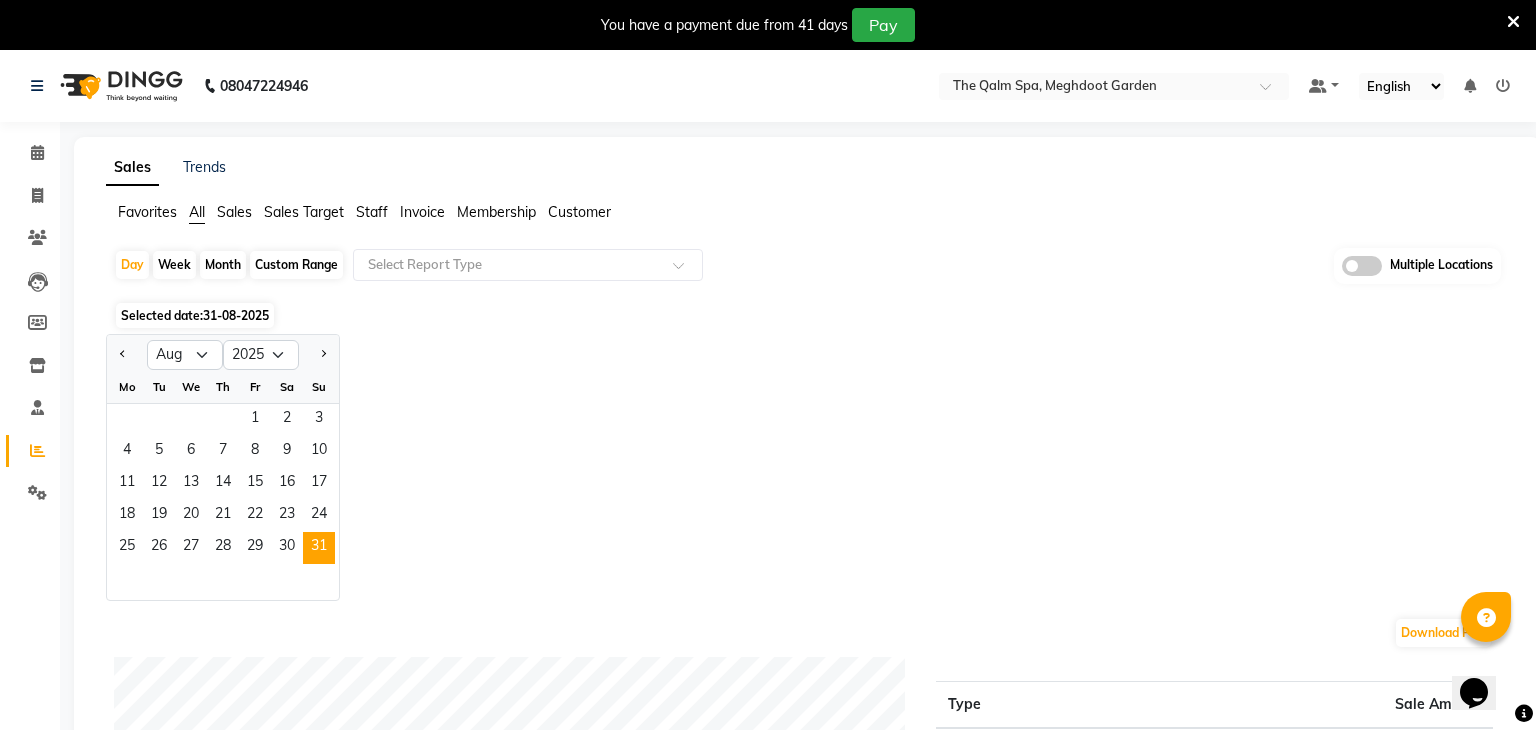 click 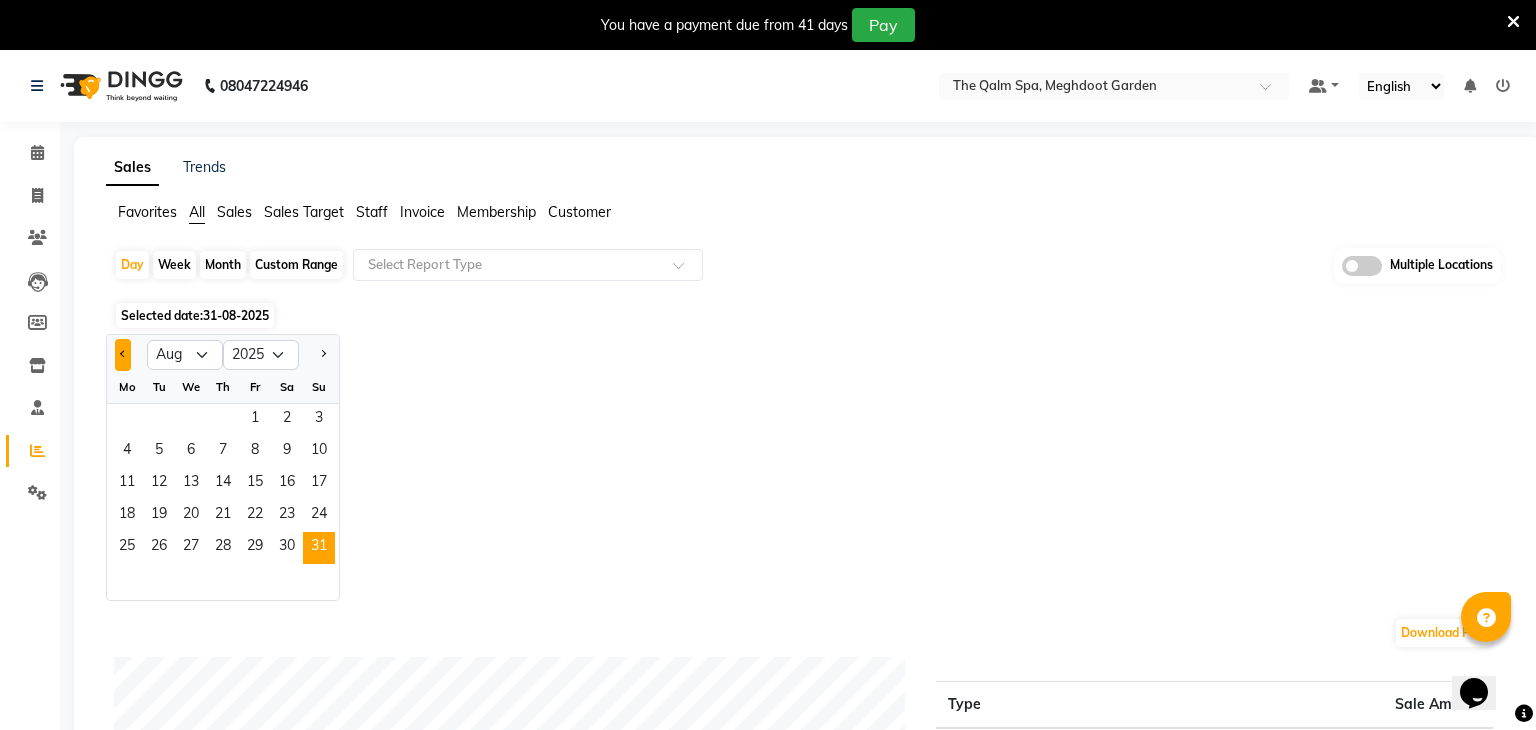 click 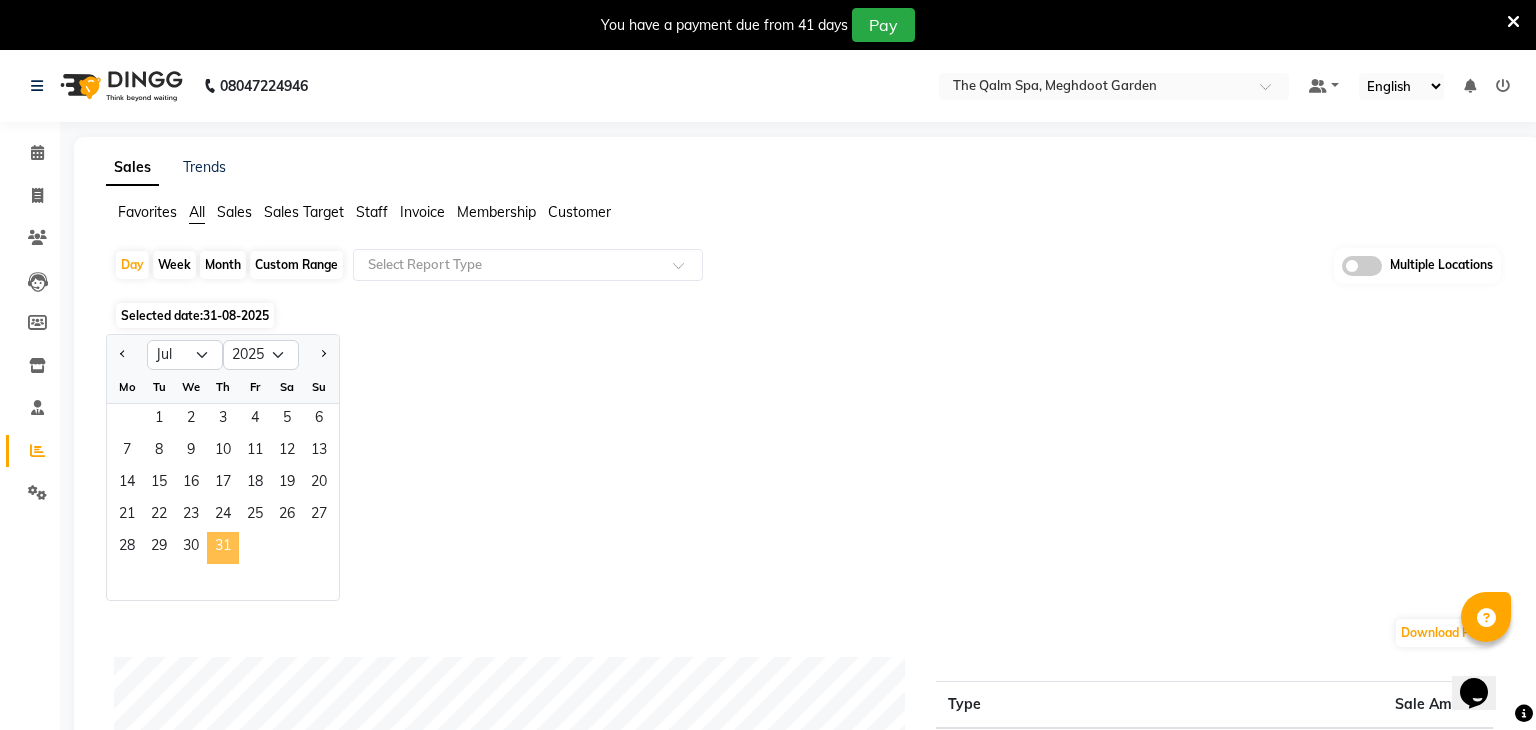 click on "31" 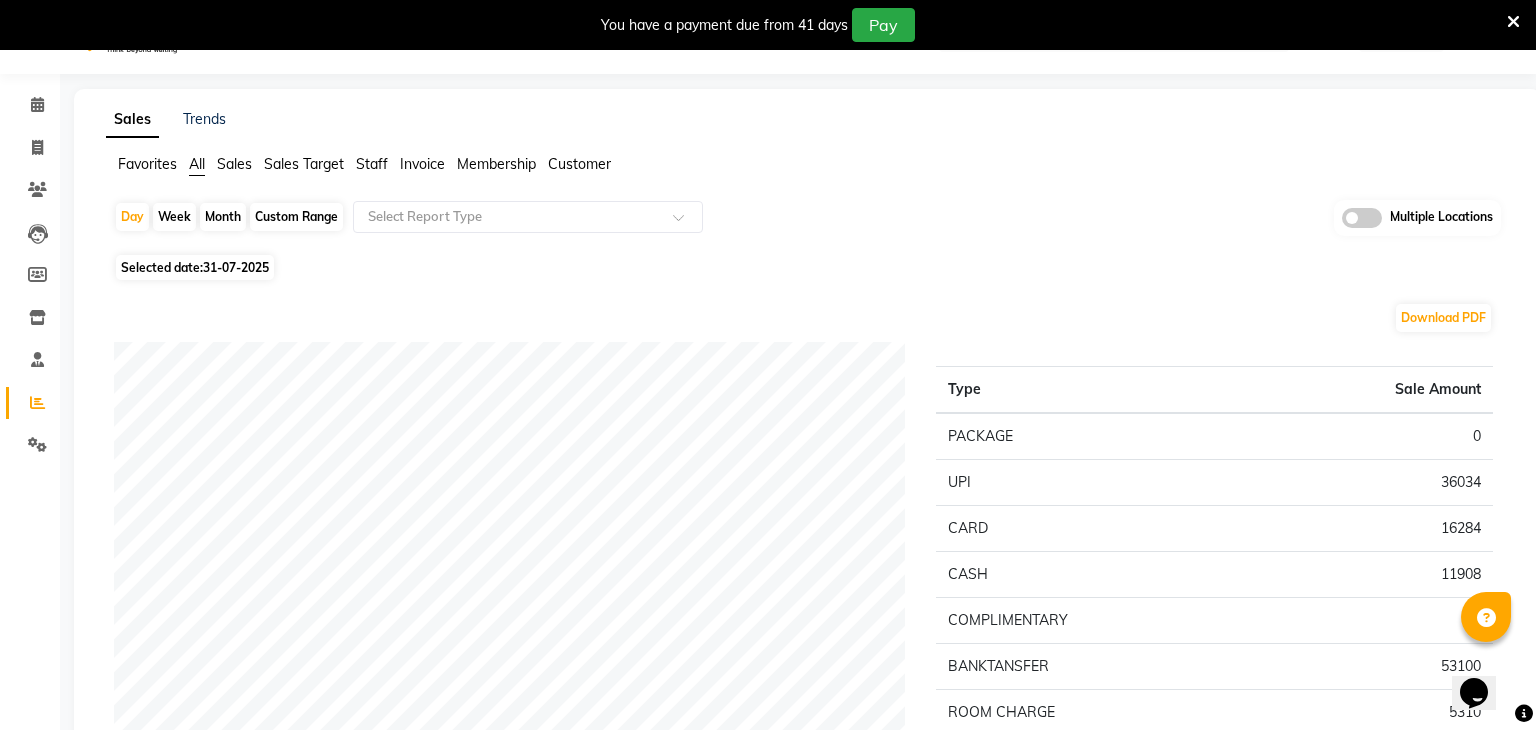 scroll, scrollTop: 0, scrollLeft: 0, axis: both 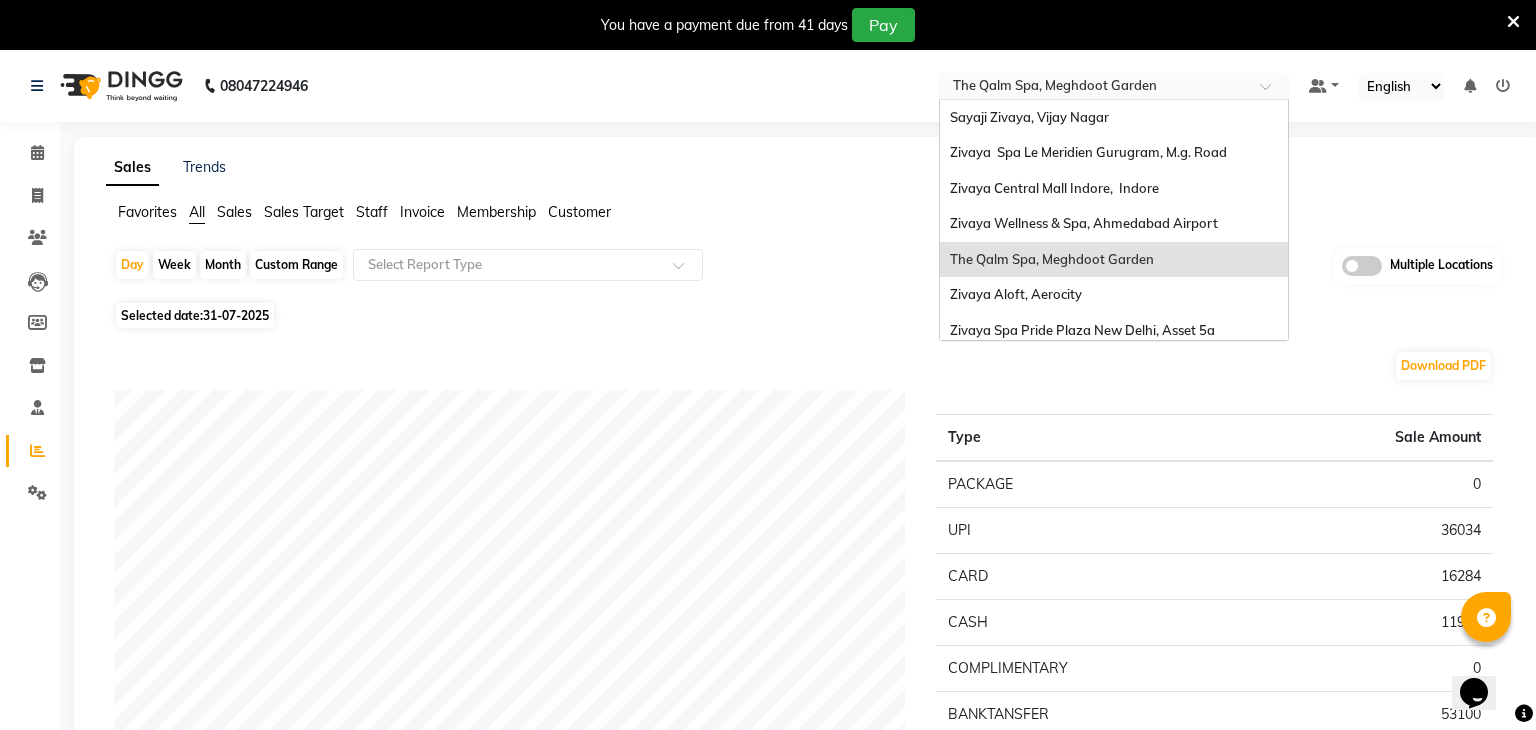 click at bounding box center [1094, 88] 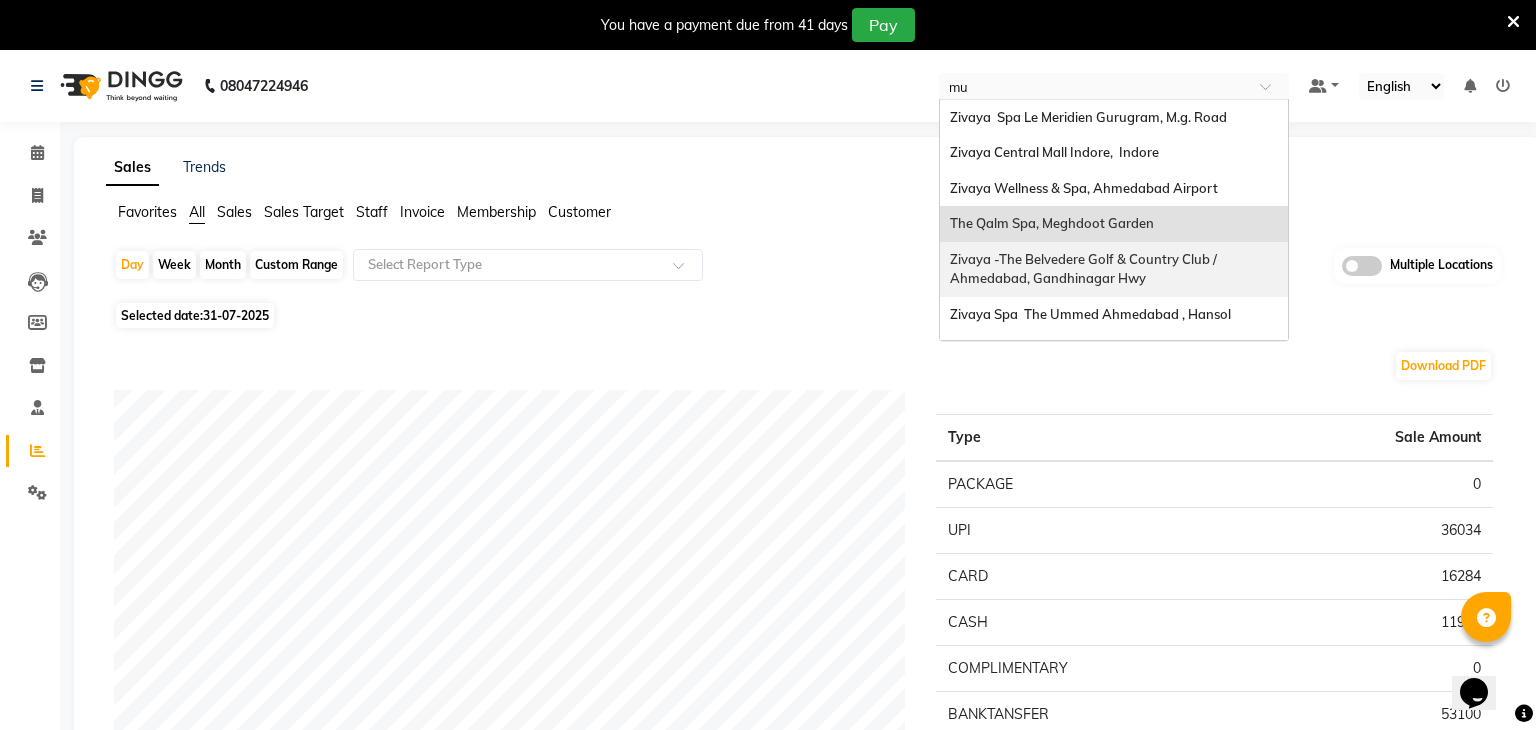 type on "mum" 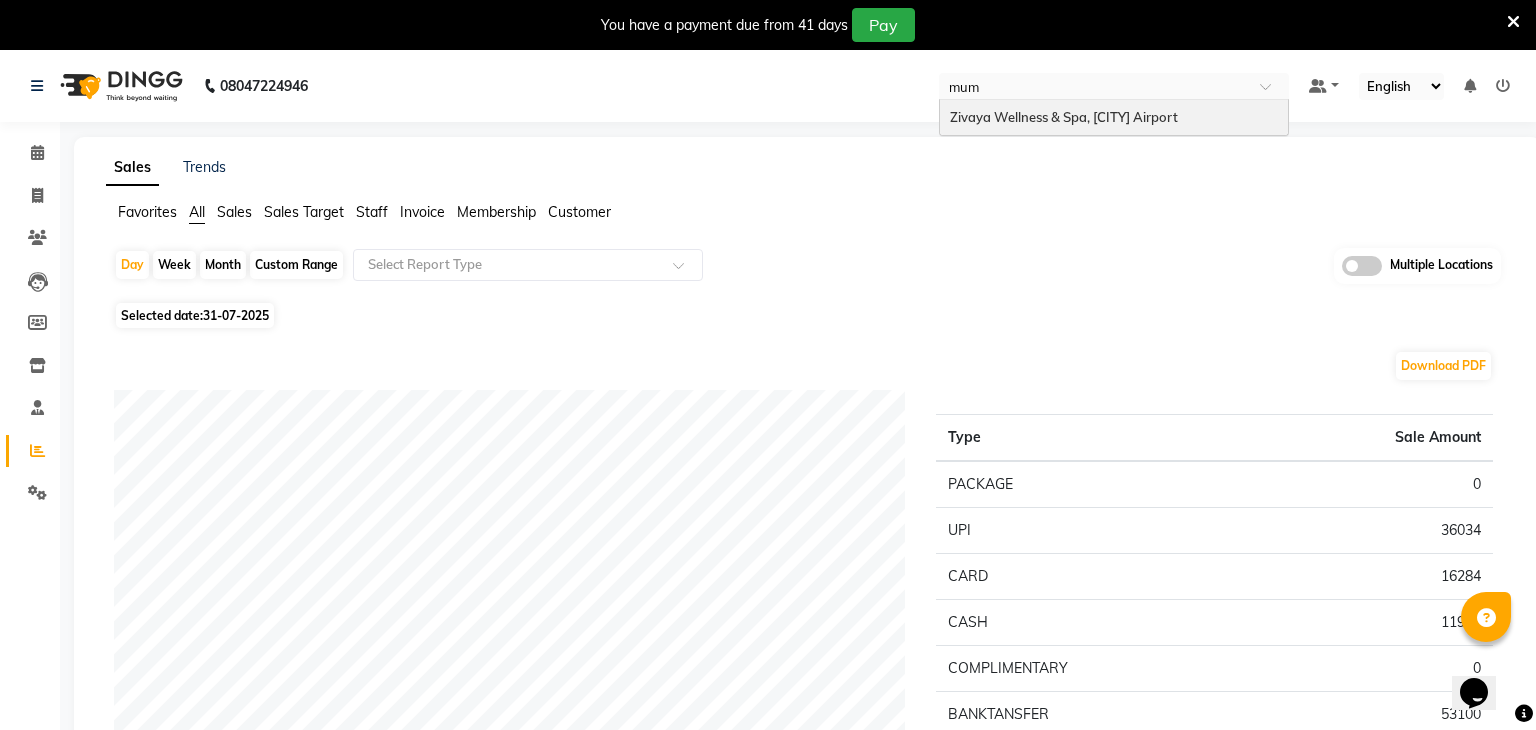click on "Zivaya Wellness & Spa, Mumbai Airport" at bounding box center [1114, 118] 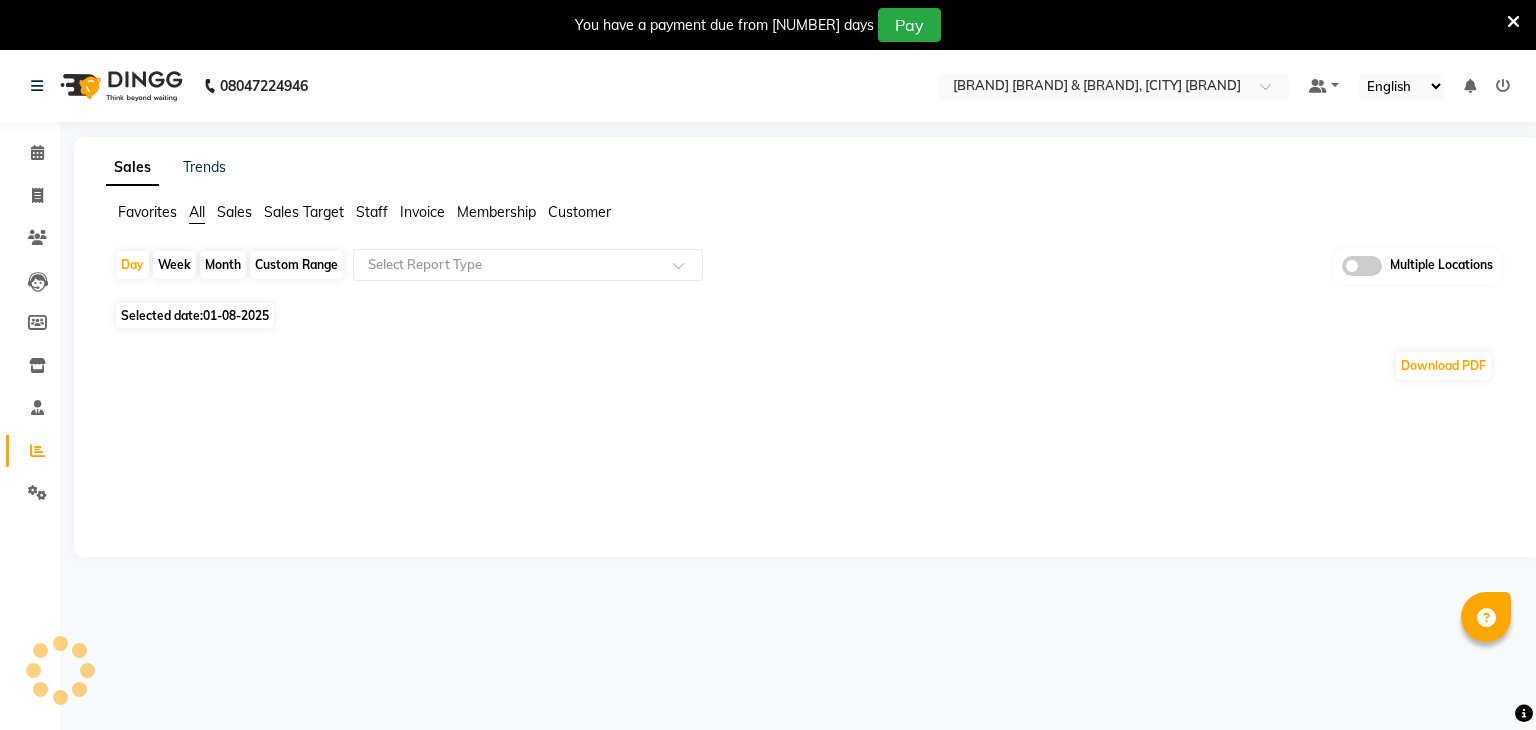 scroll, scrollTop: 0, scrollLeft: 0, axis: both 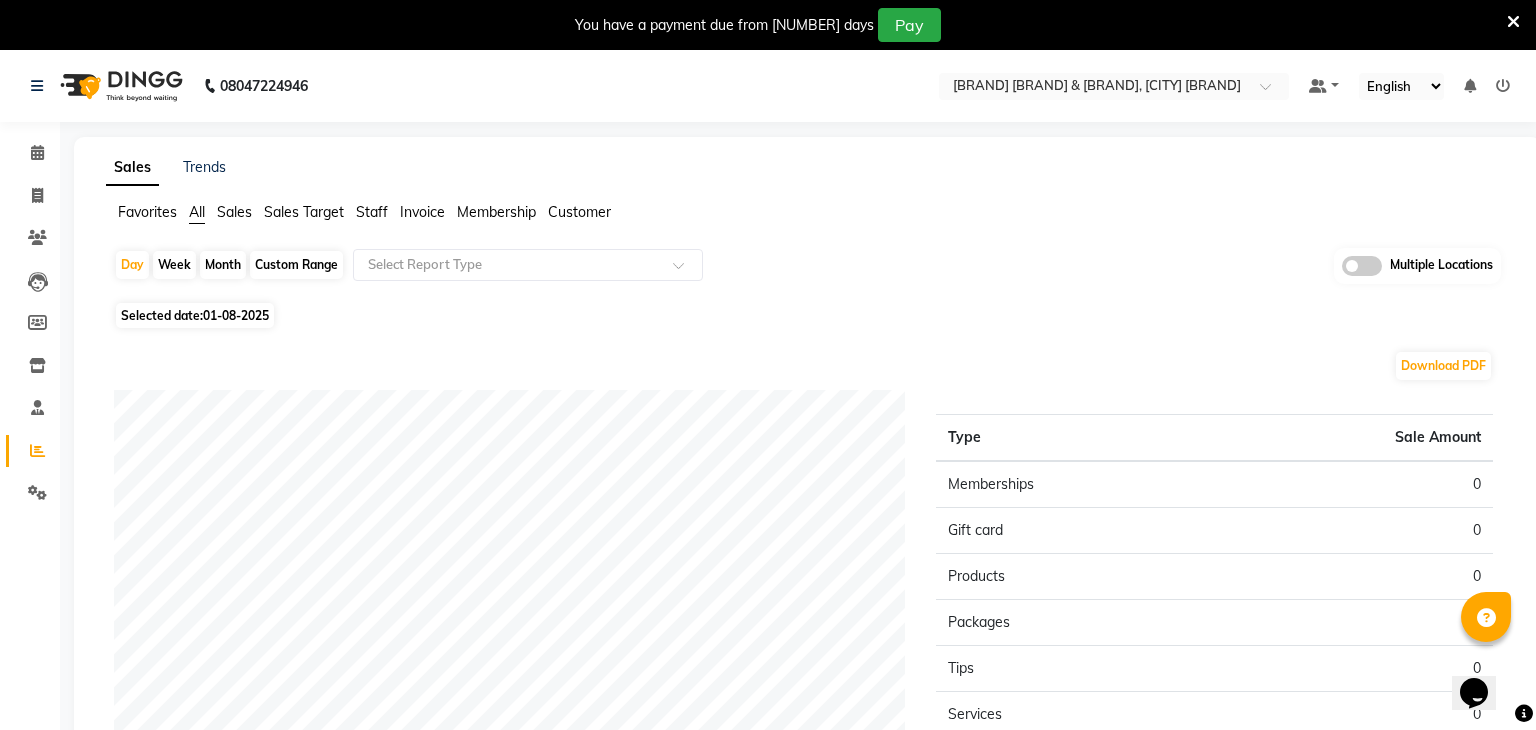 click on "01-08-2025" 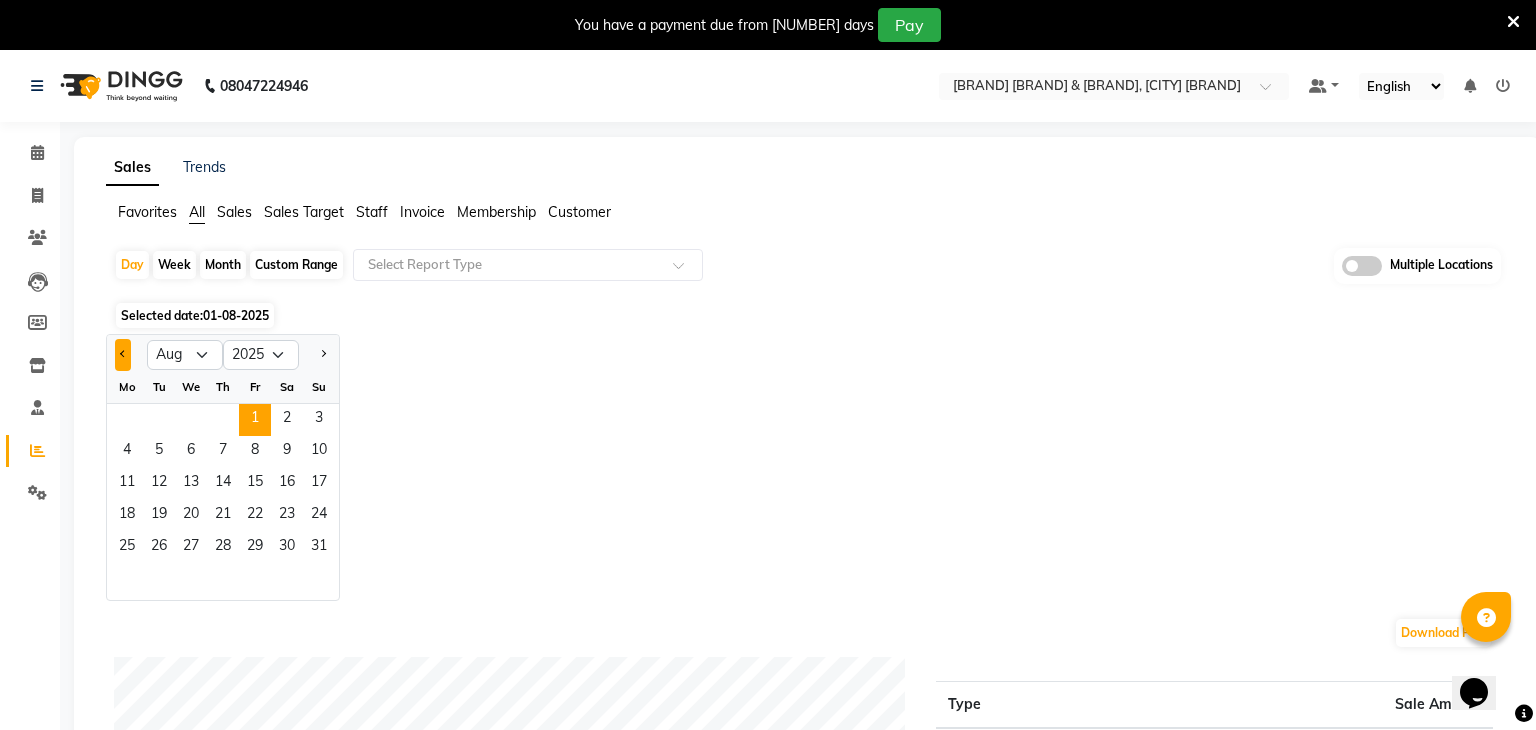 click 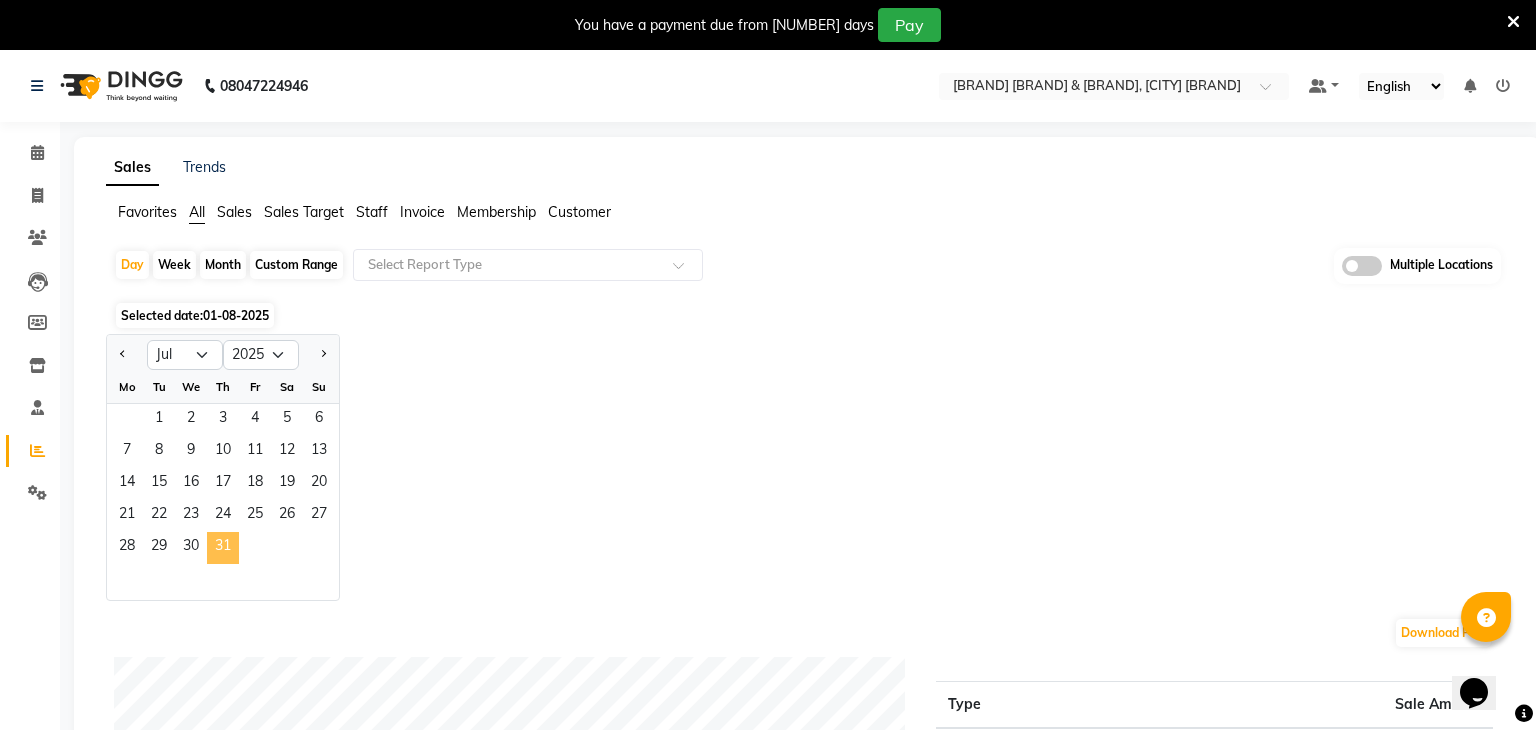 click on "31" 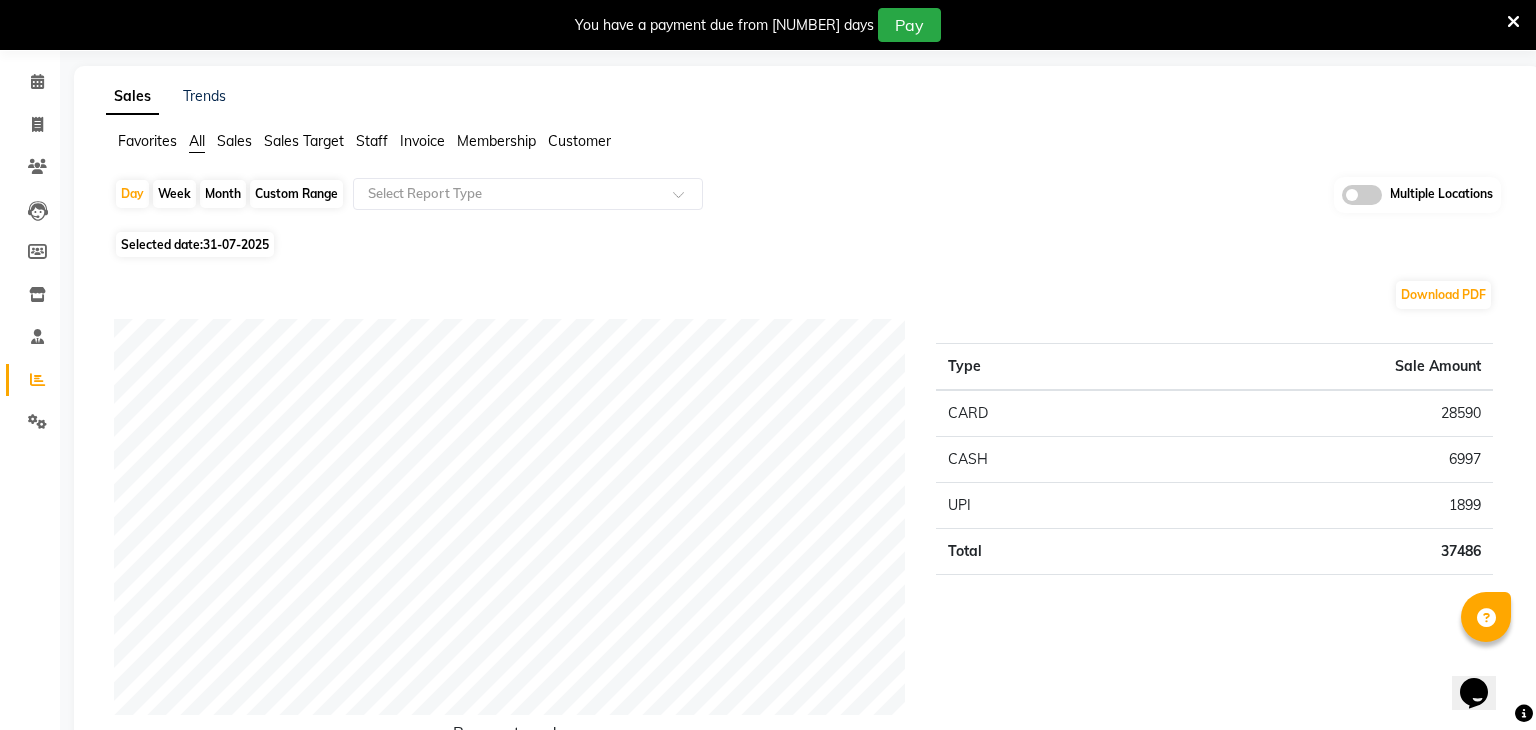 scroll, scrollTop: 0, scrollLeft: 0, axis: both 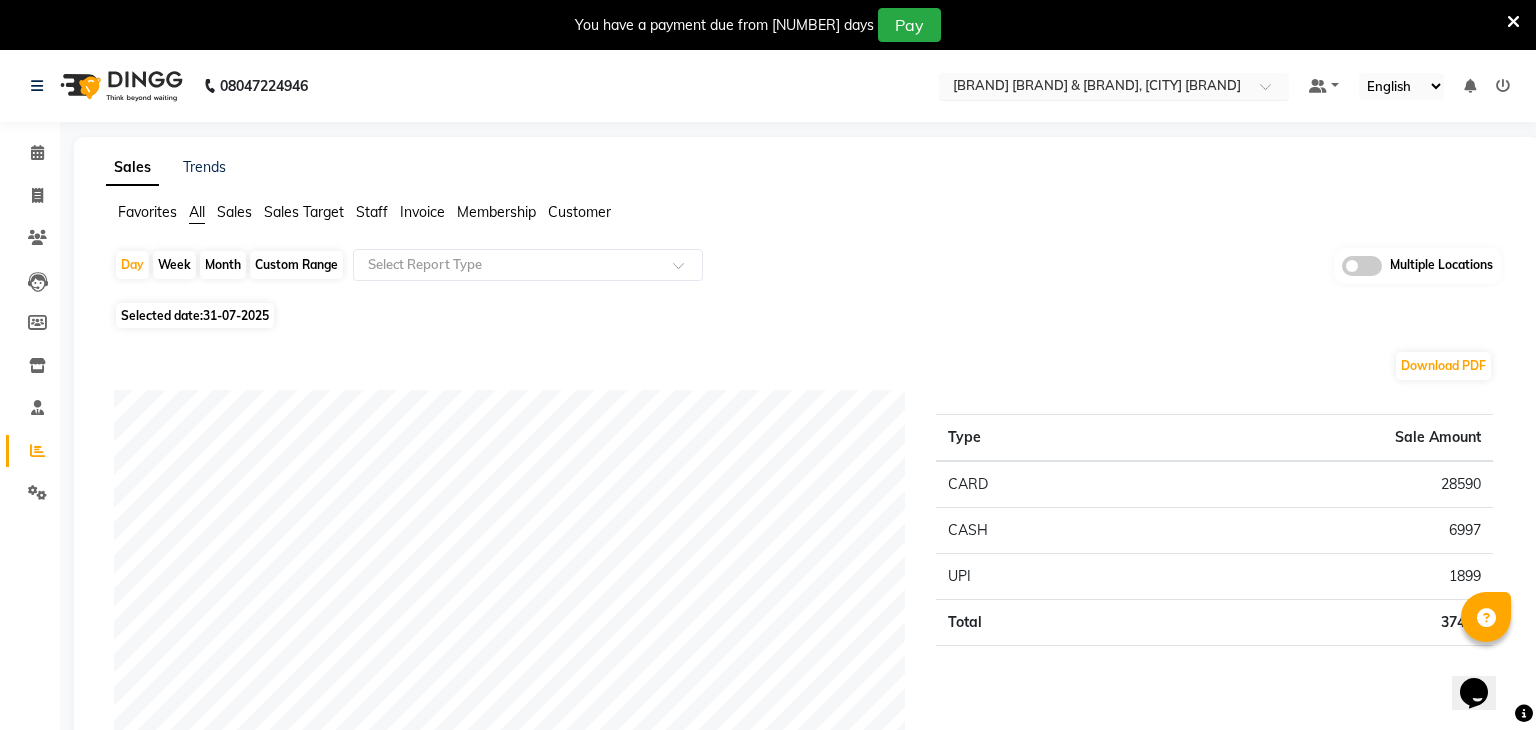 click at bounding box center (1094, 88) 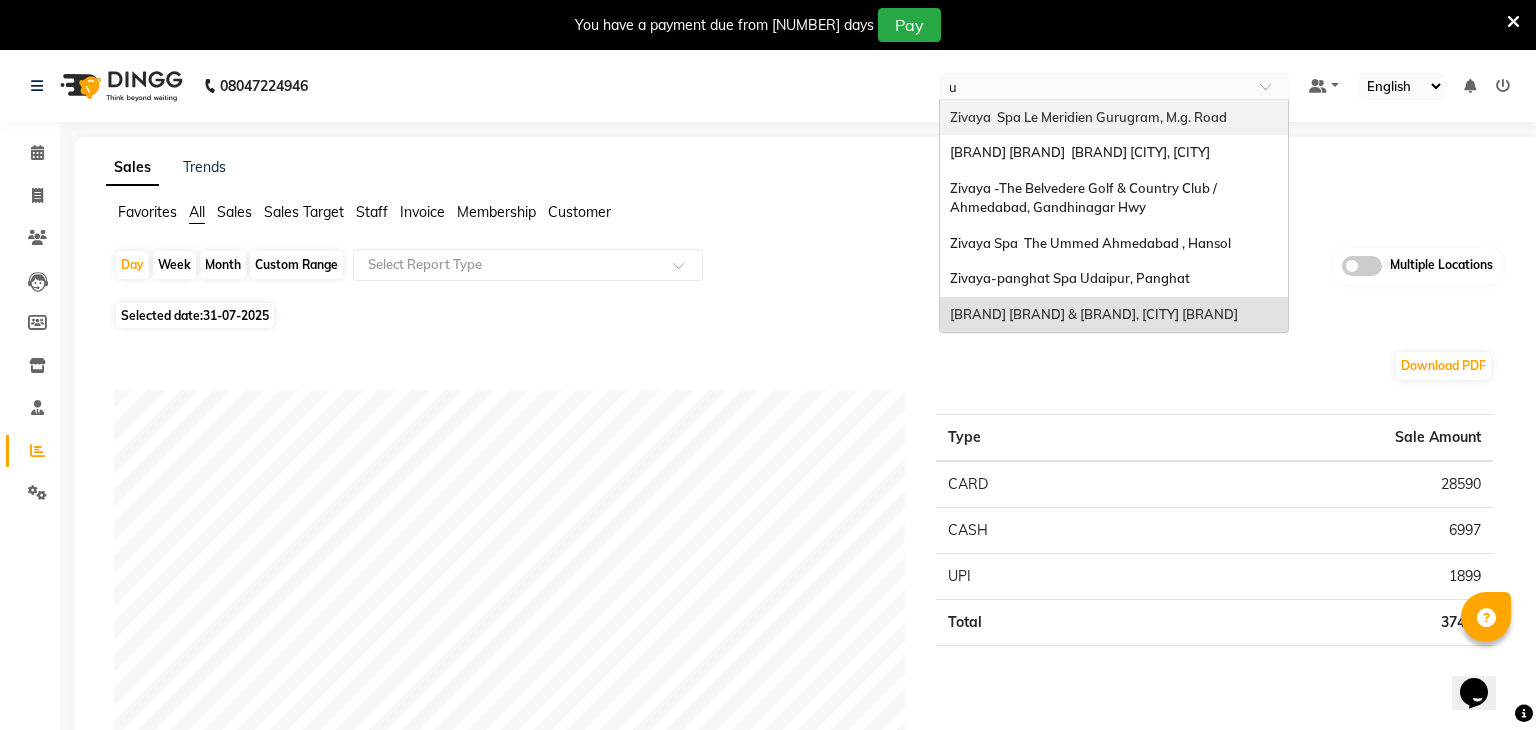 scroll, scrollTop: 0, scrollLeft: 0, axis: both 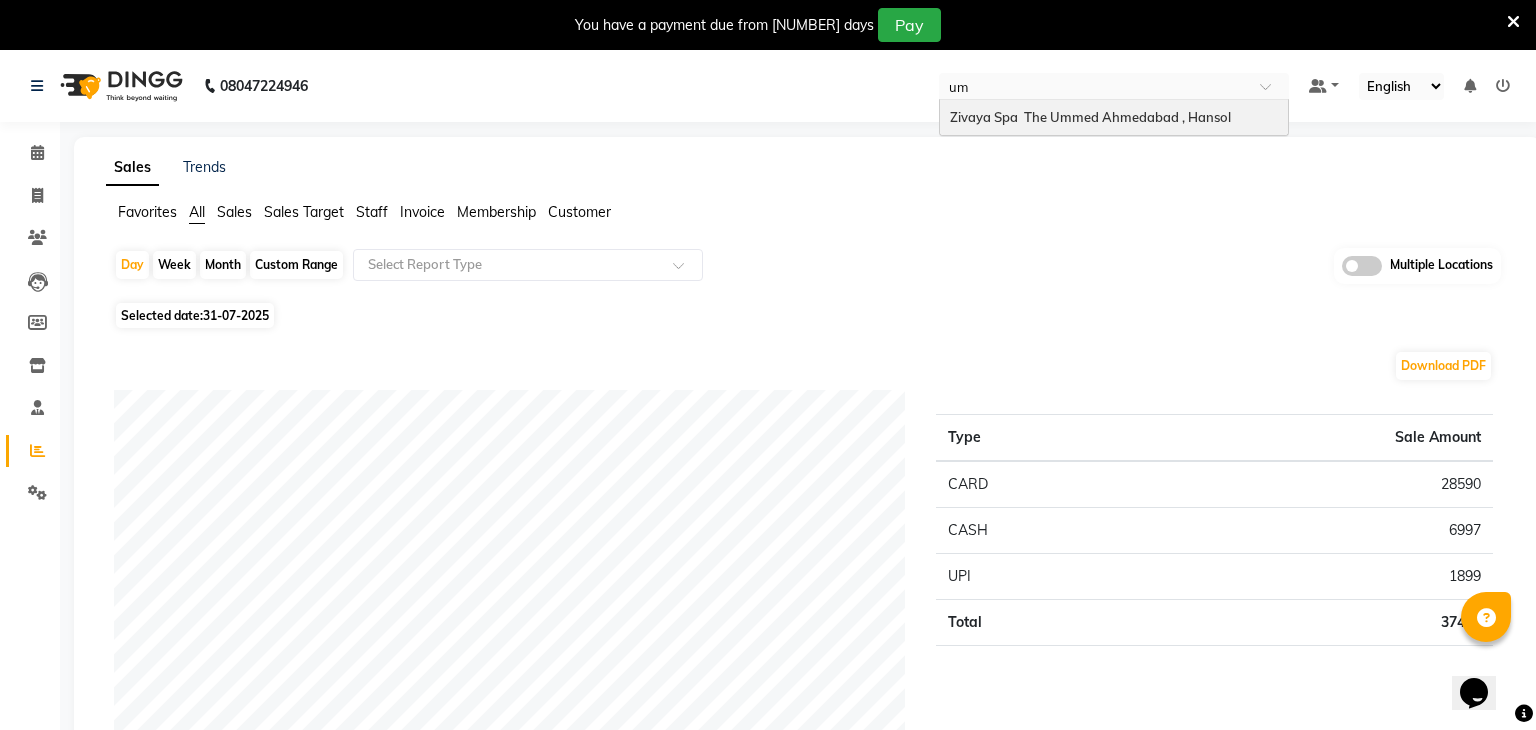 type on "u" 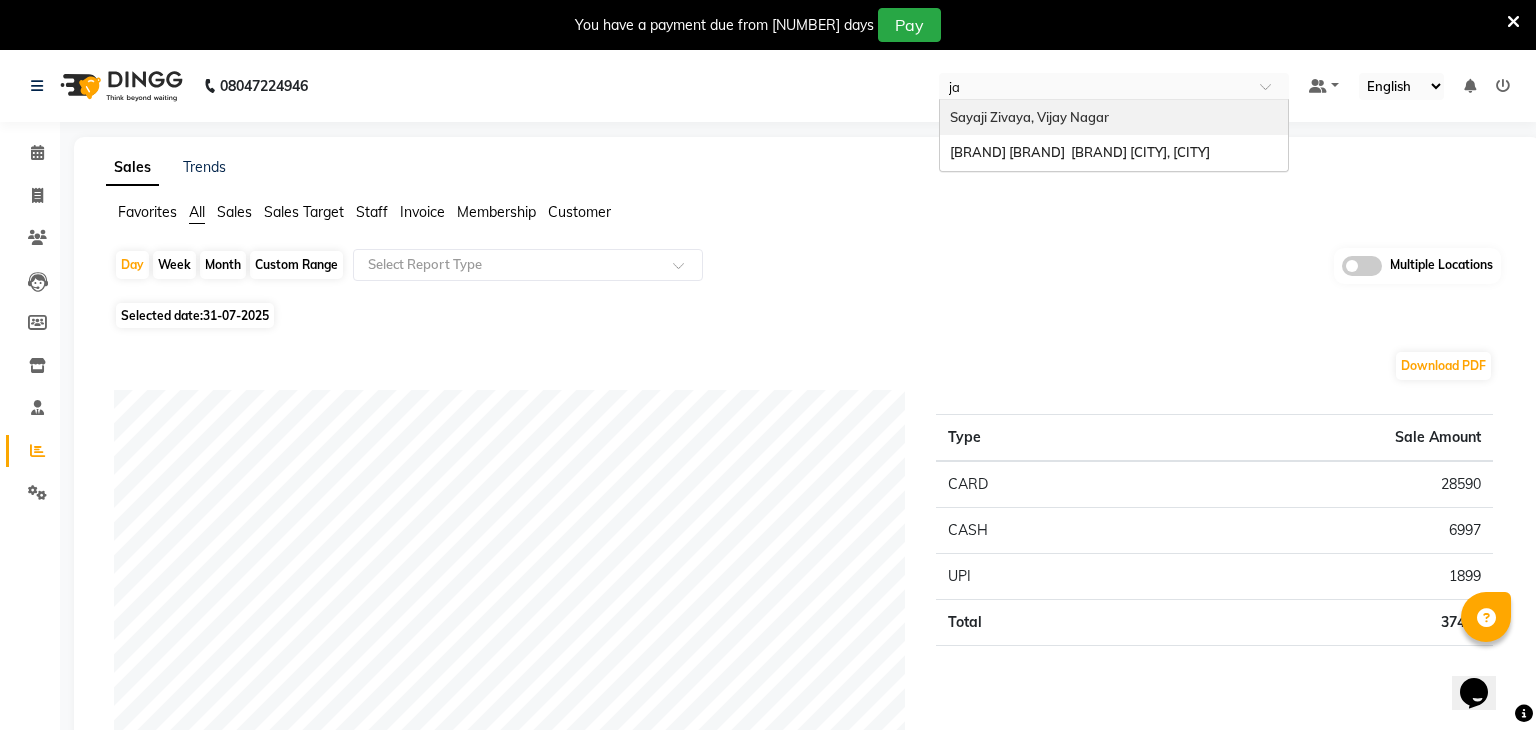 type on "j" 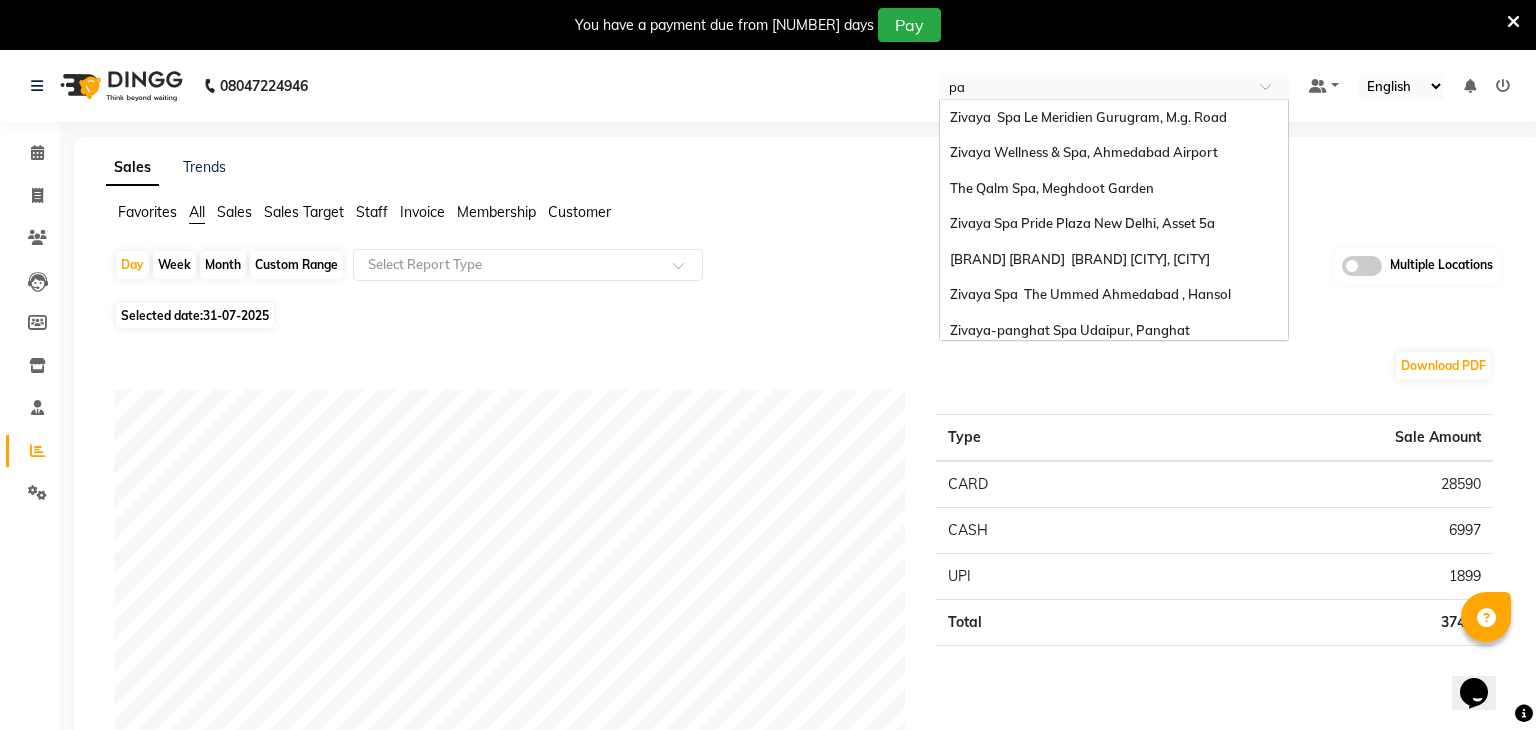 type on "pan" 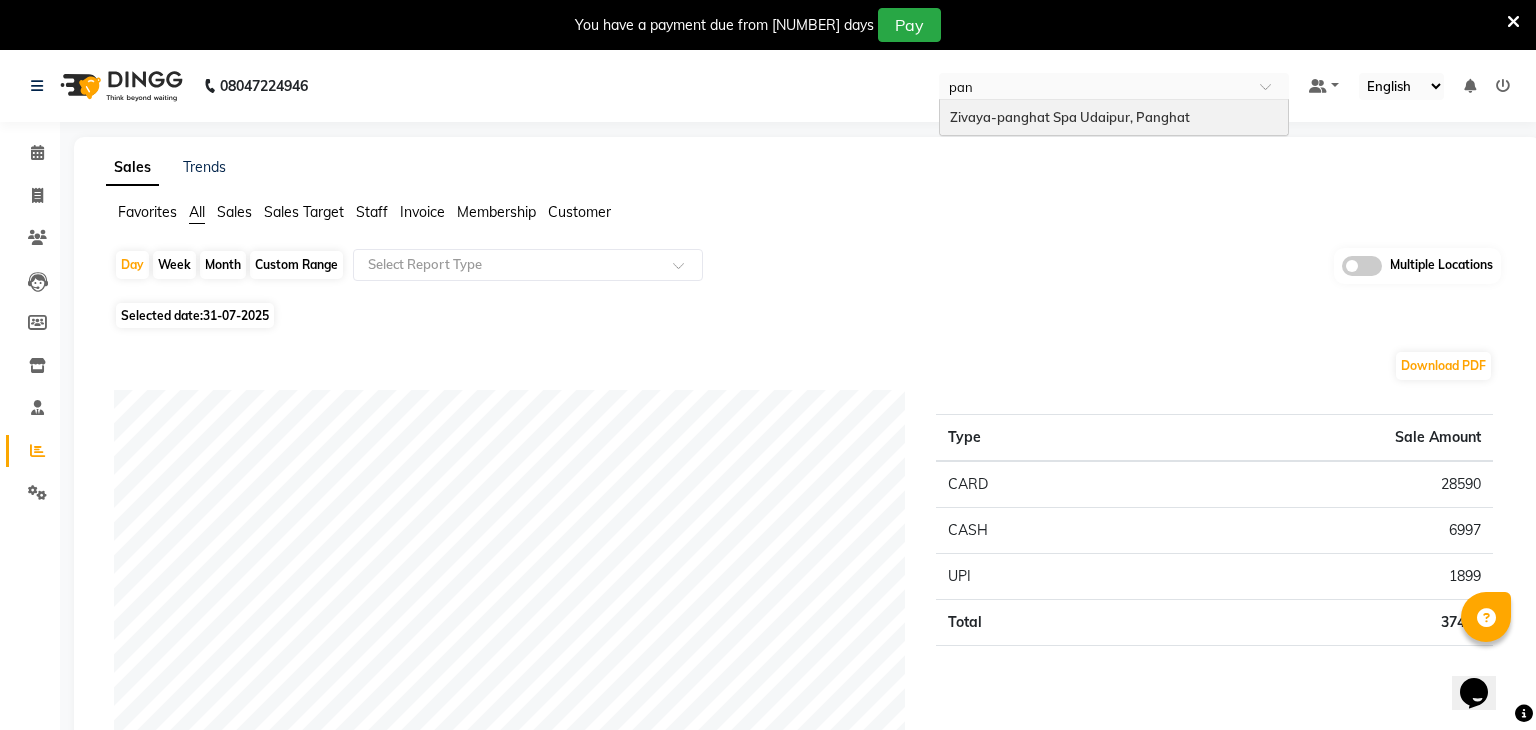 click on "Zivaya-panghat Spa Udaipur, Panghat" at bounding box center [1070, 117] 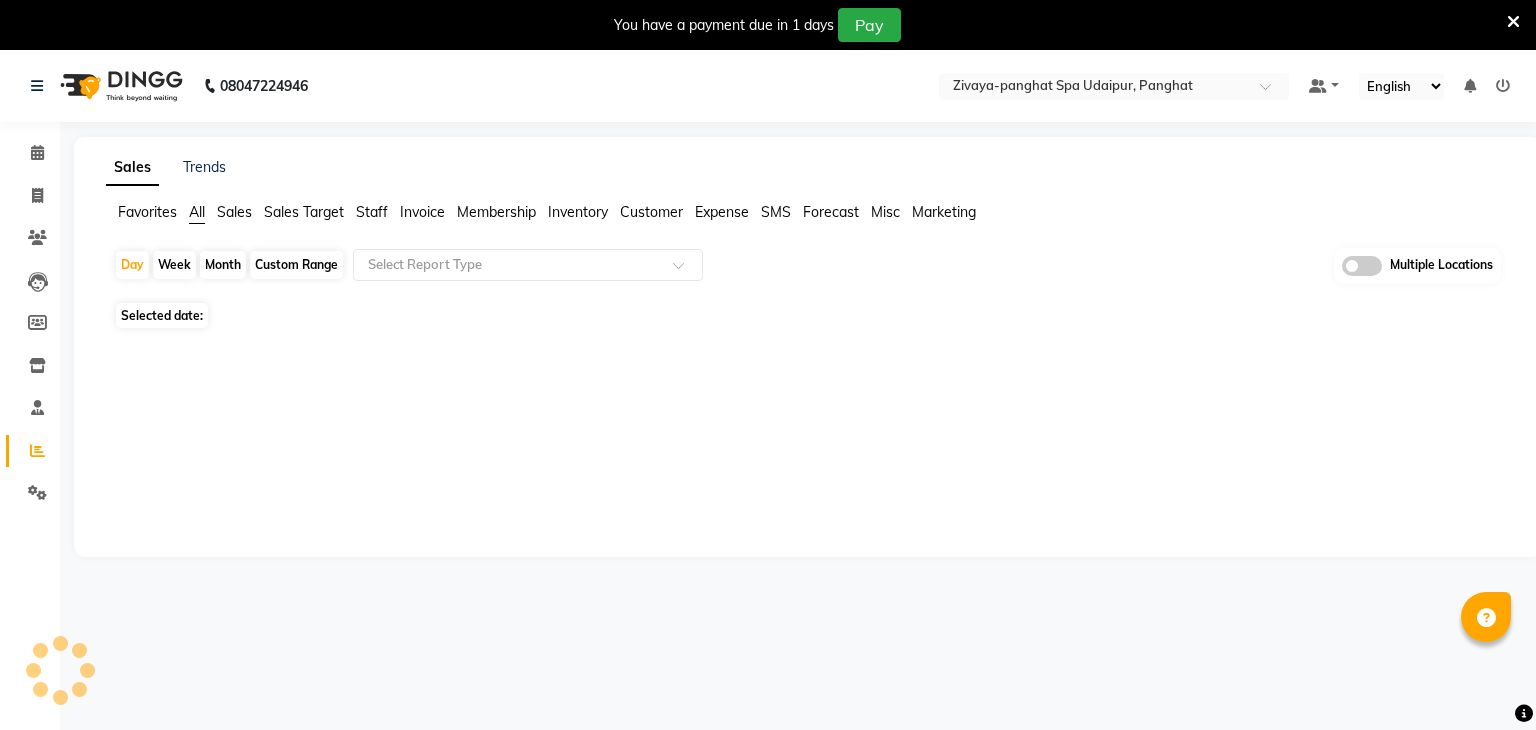 scroll, scrollTop: 0, scrollLeft: 0, axis: both 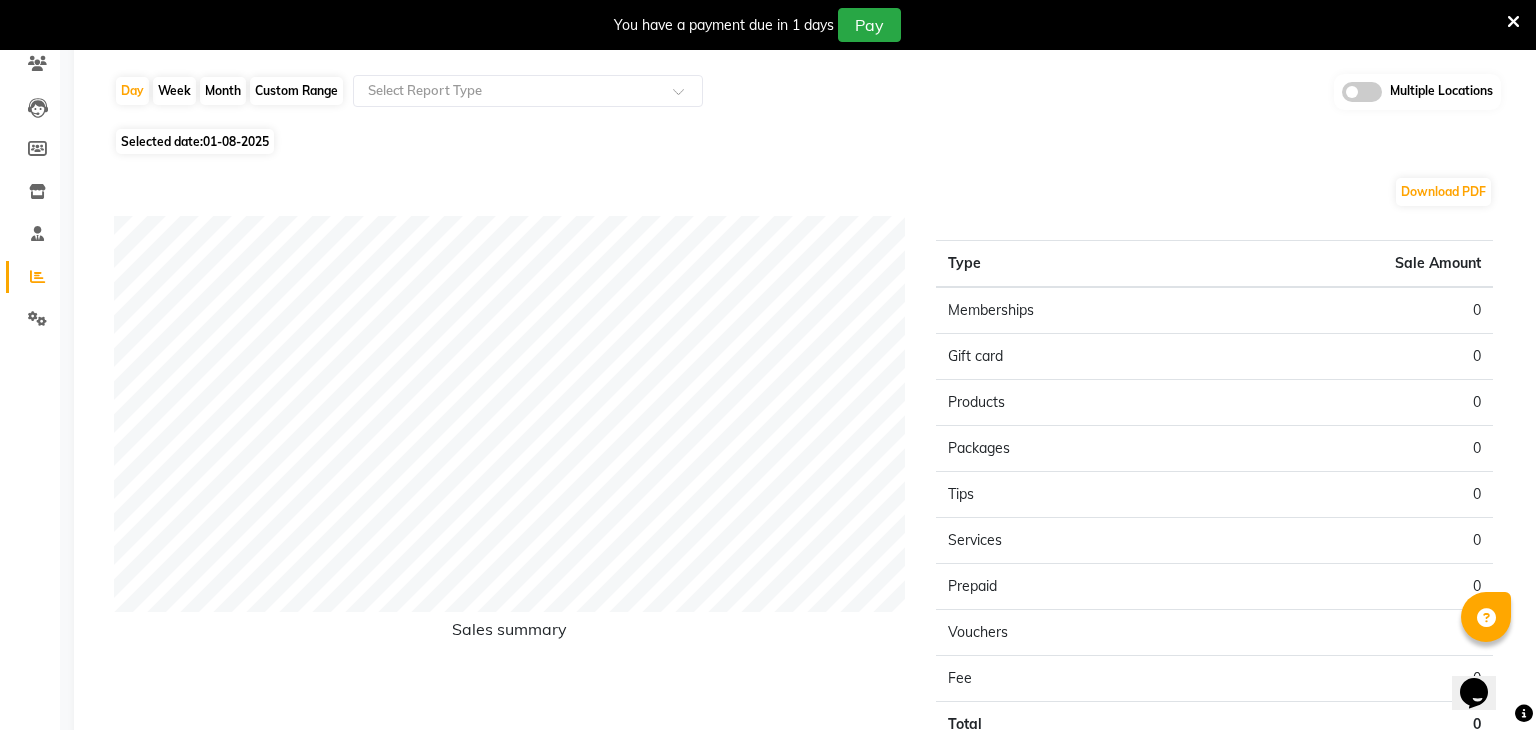 click on "Selected date:  01-08-2025" 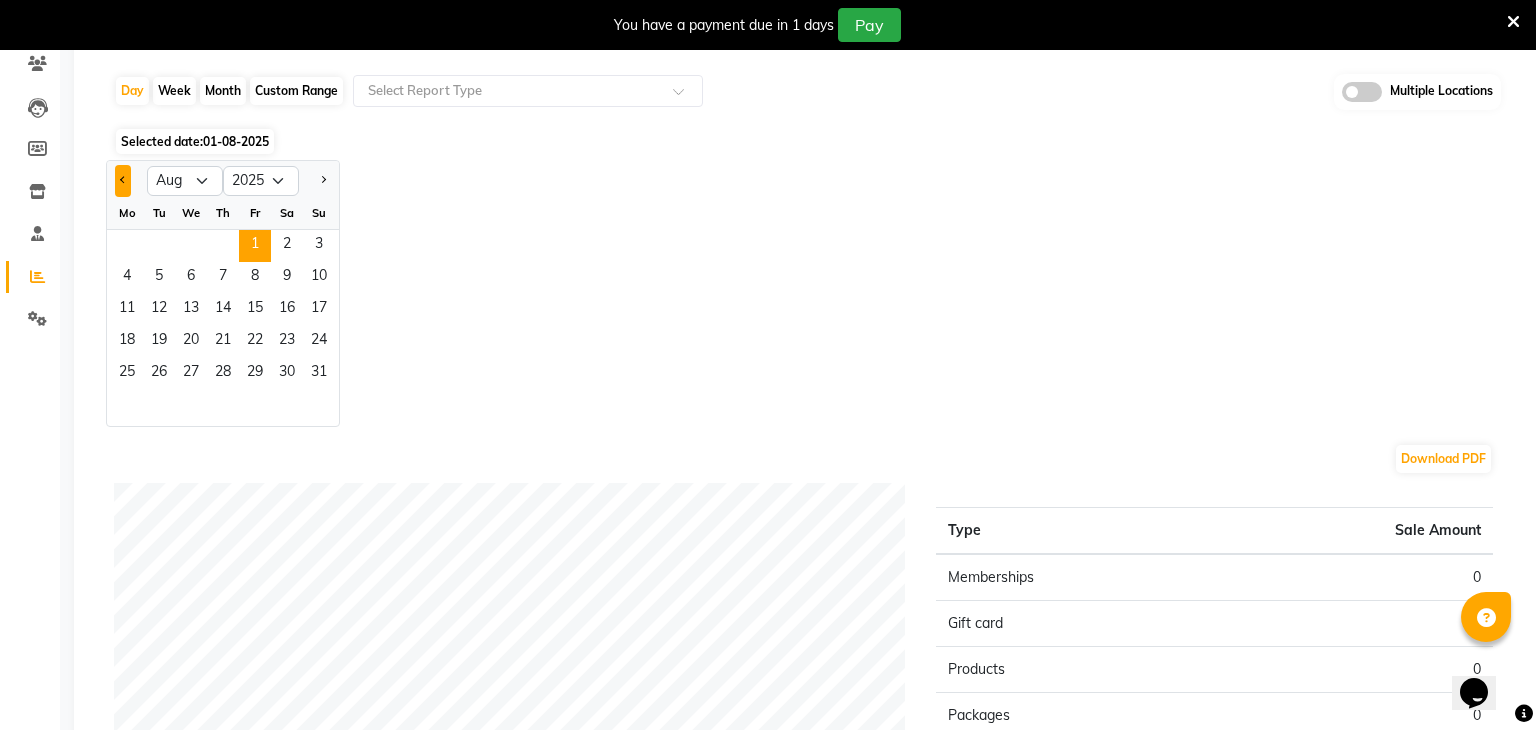 click 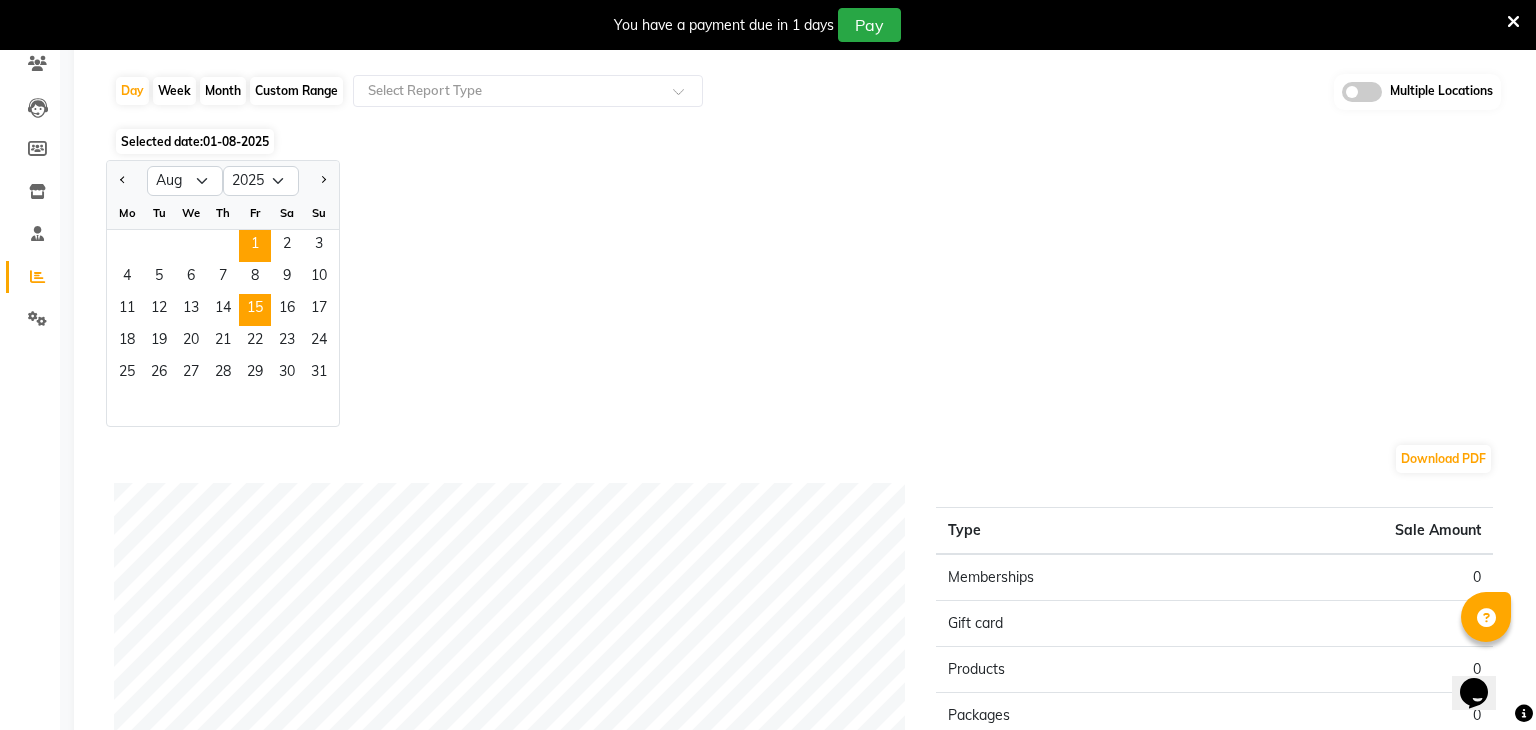 select on "7" 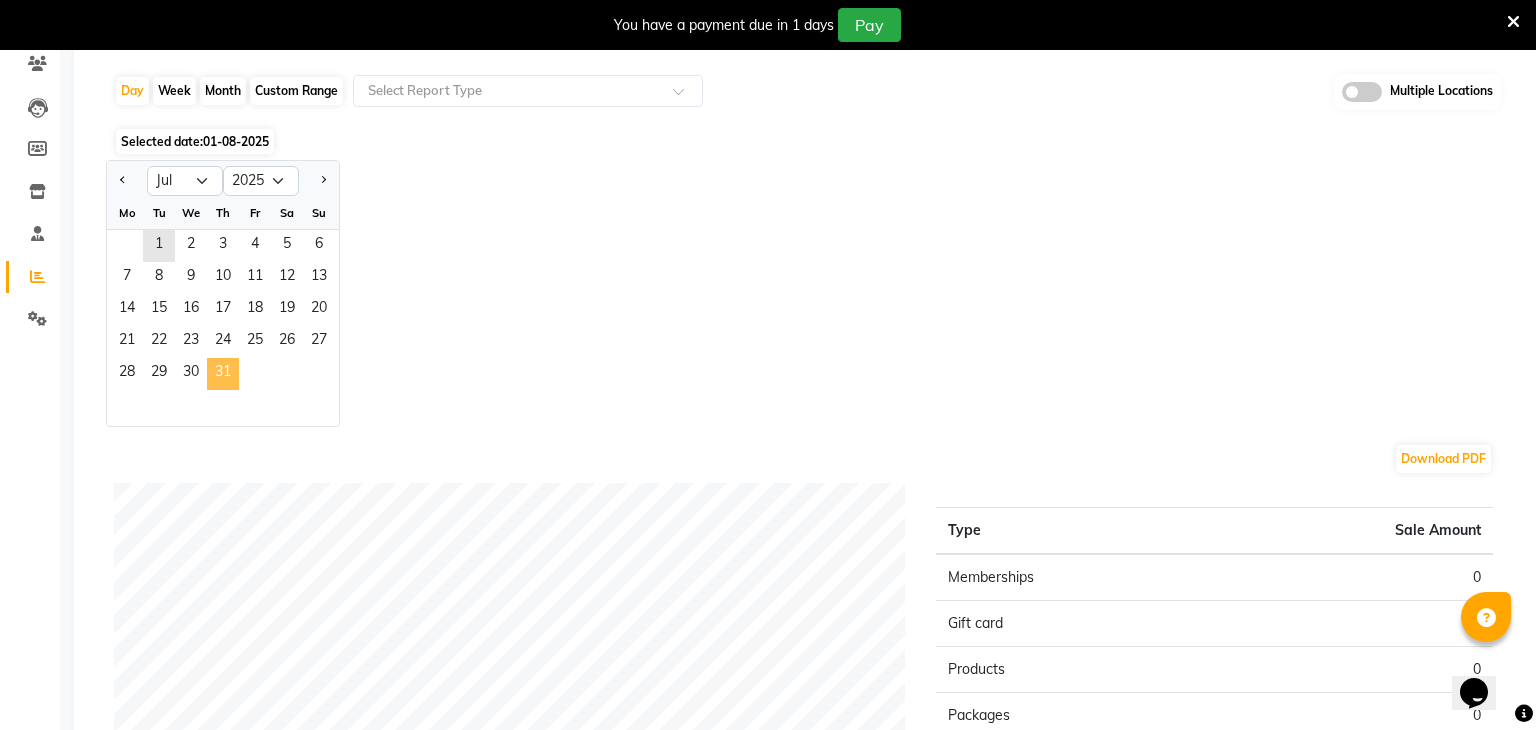 click on "31" 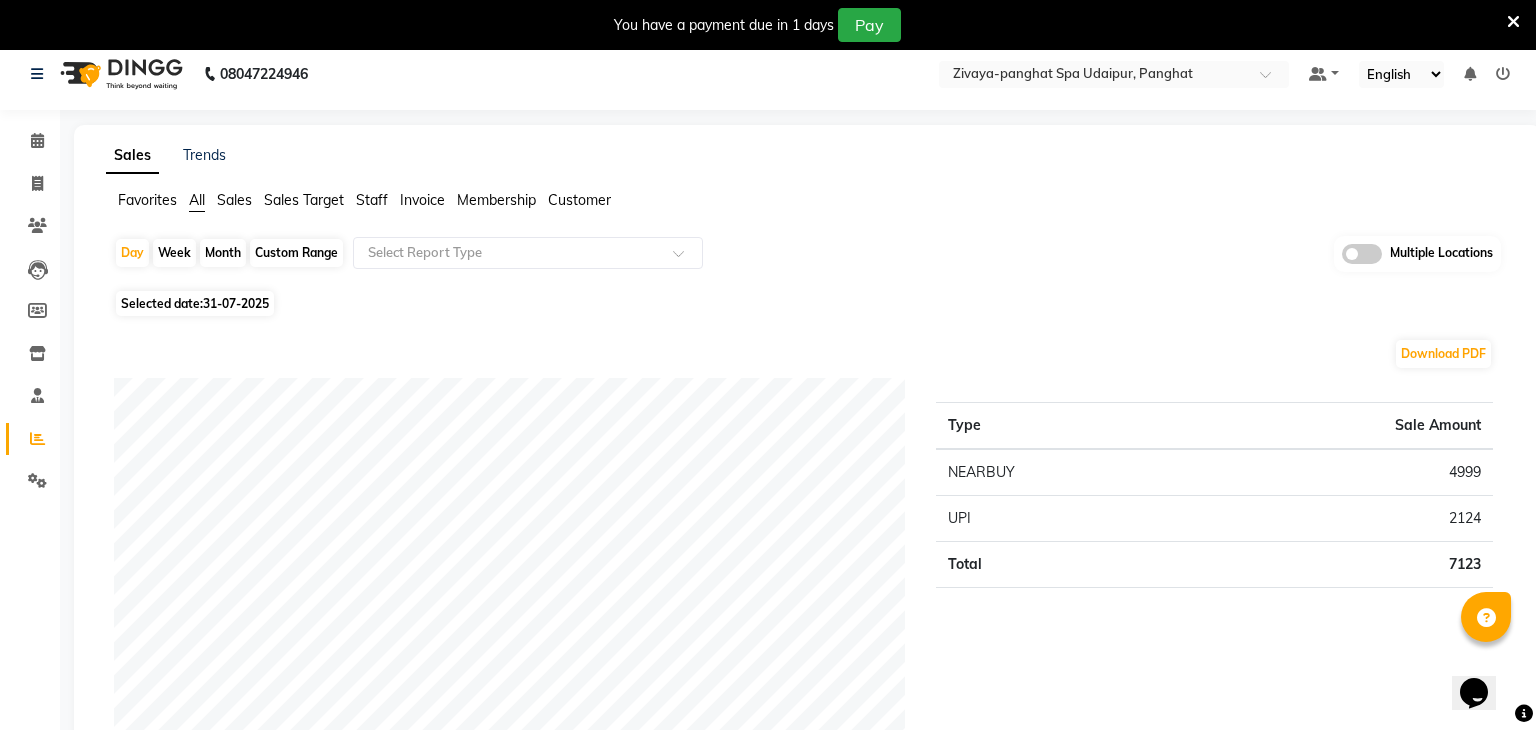 scroll, scrollTop: 0, scrollLeft: 0, axis: both 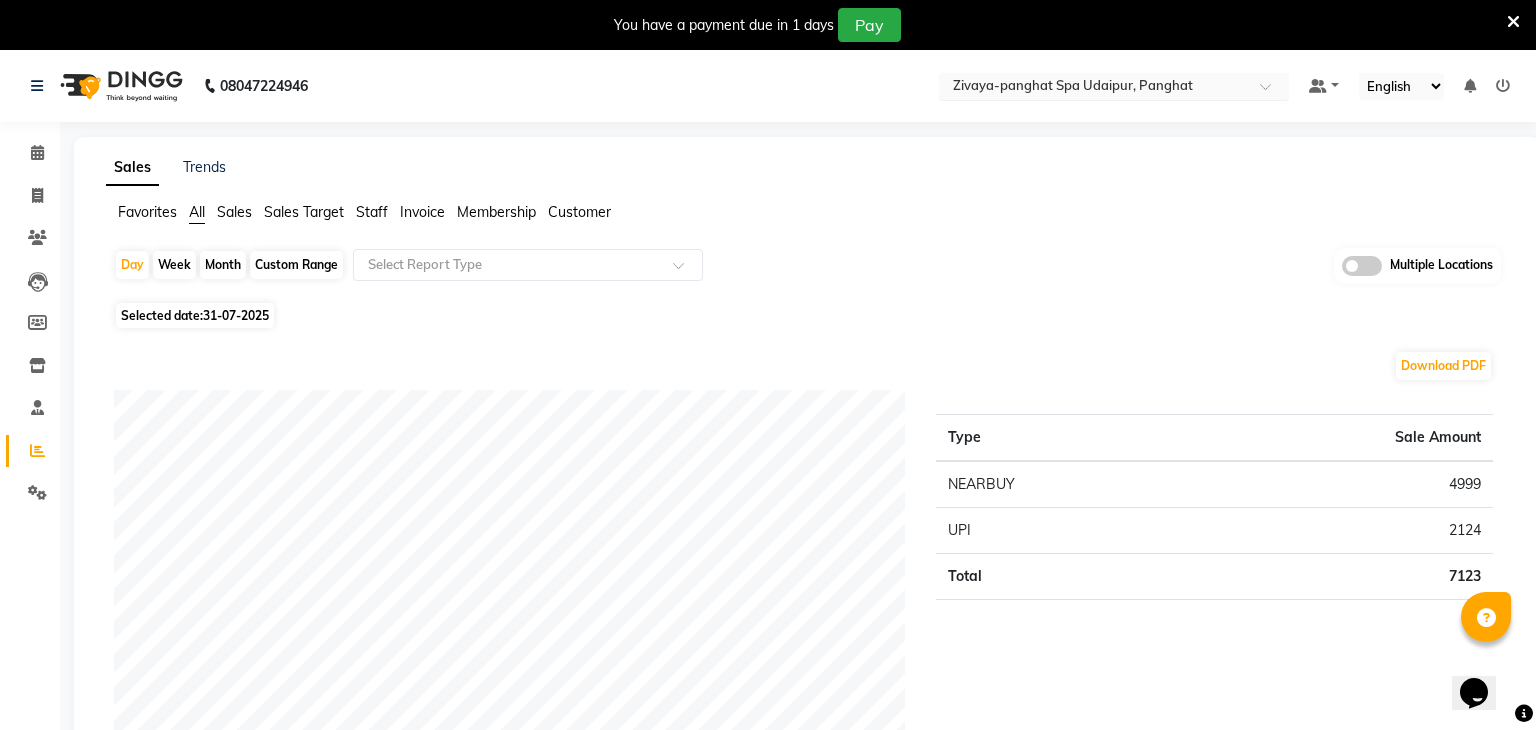 click at bounding box center [1094, 88] 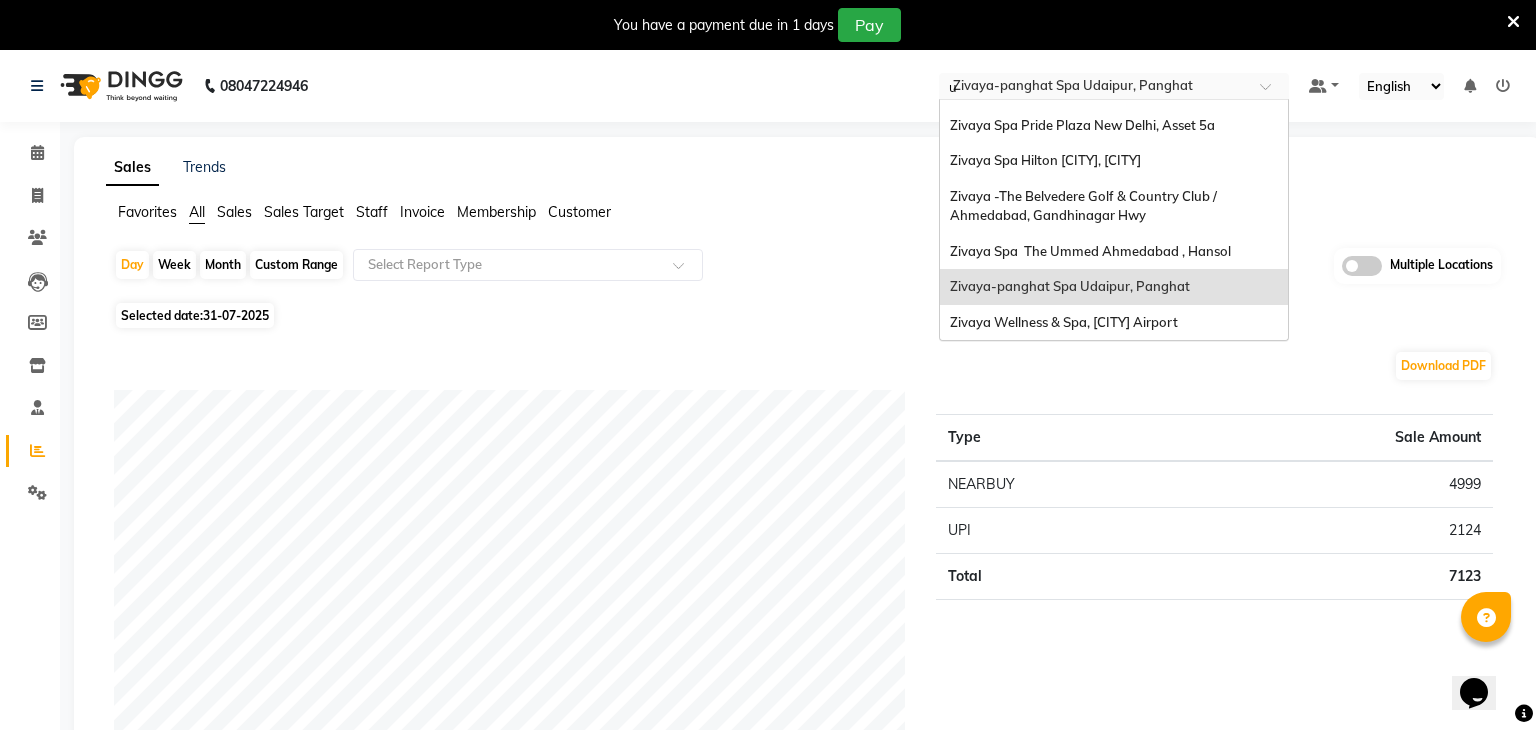 scroll, scrollTop: 0, scrollLeft: 0, axis: both 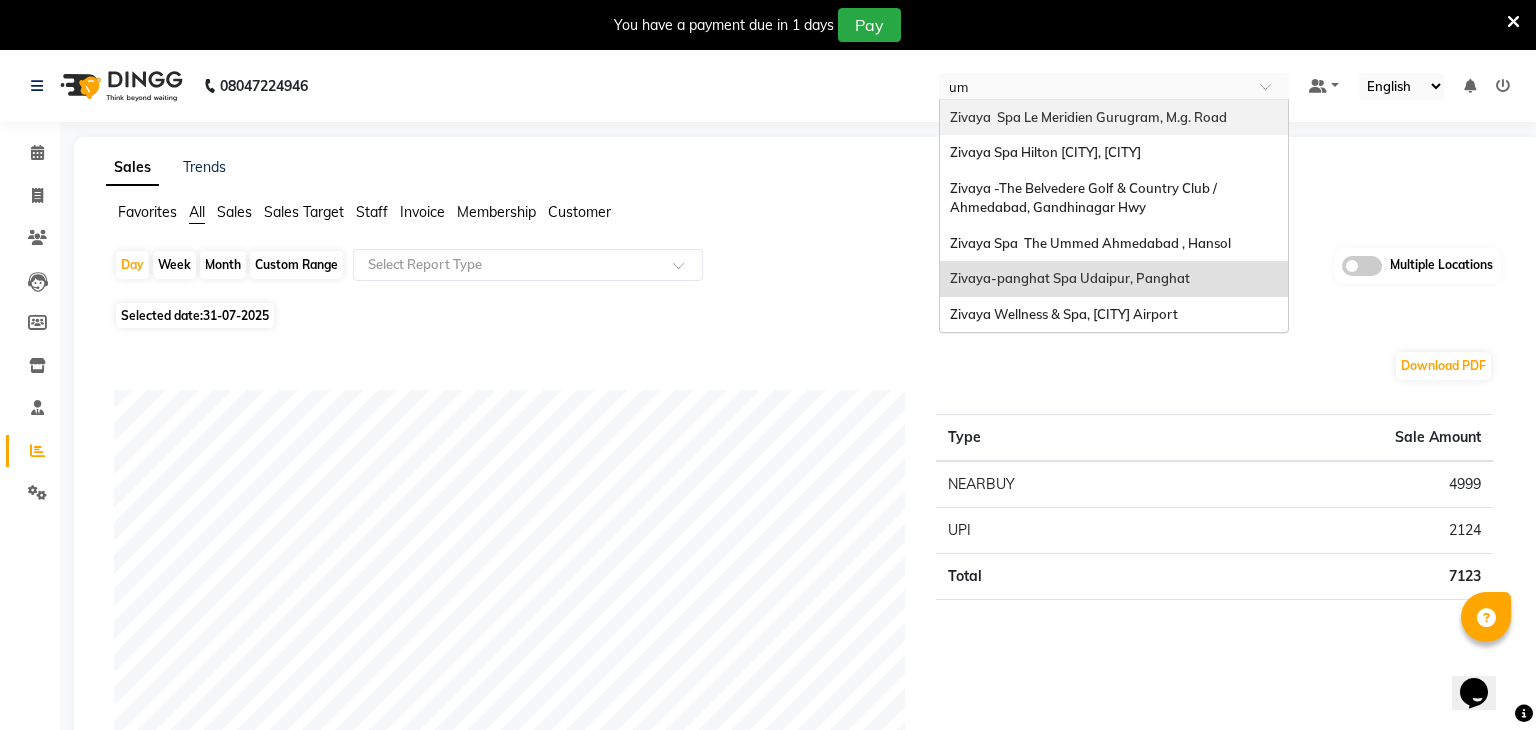 type on "umm" 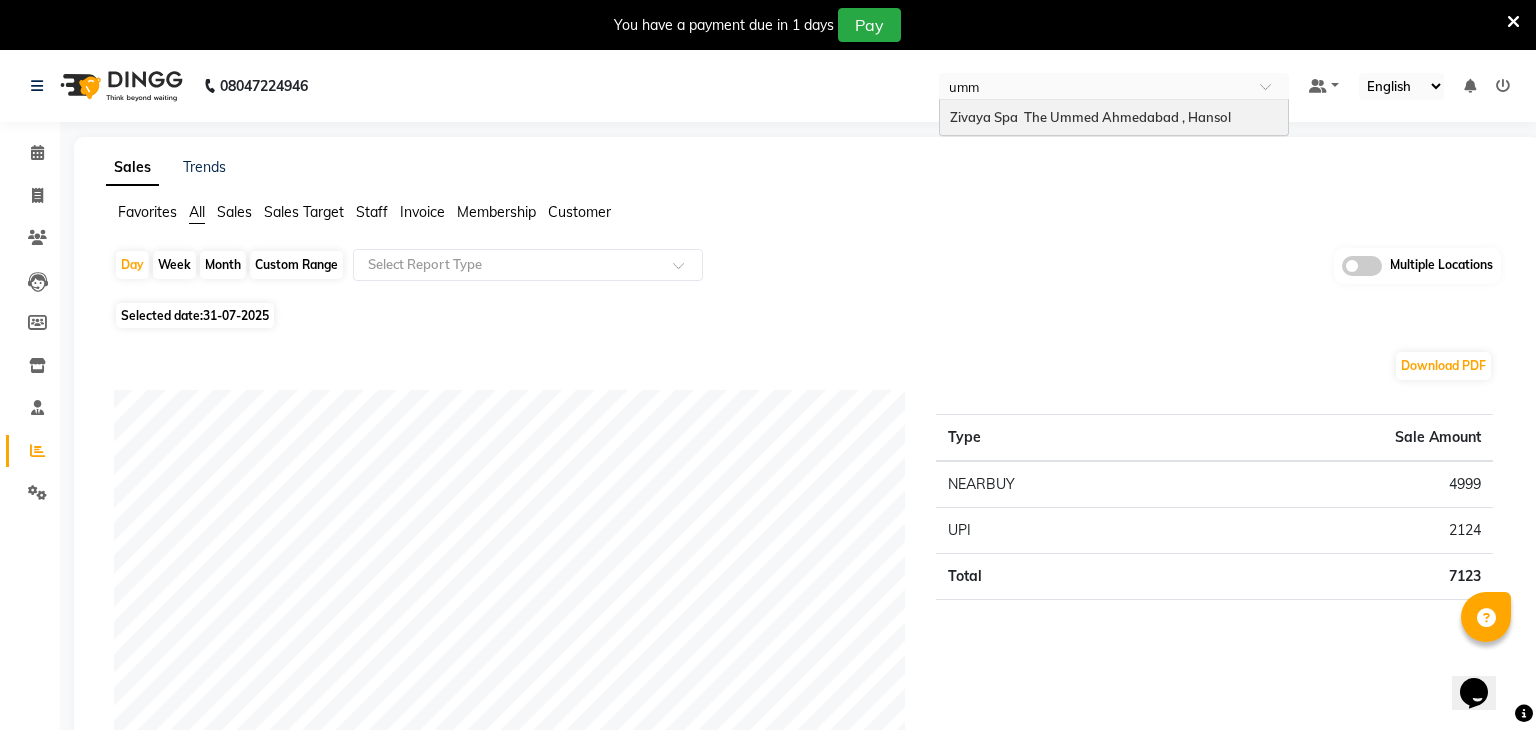 click on "Zivaya Spa  The Ummed Ahmedabad , Hansol" at bounding box center (1114, 118) 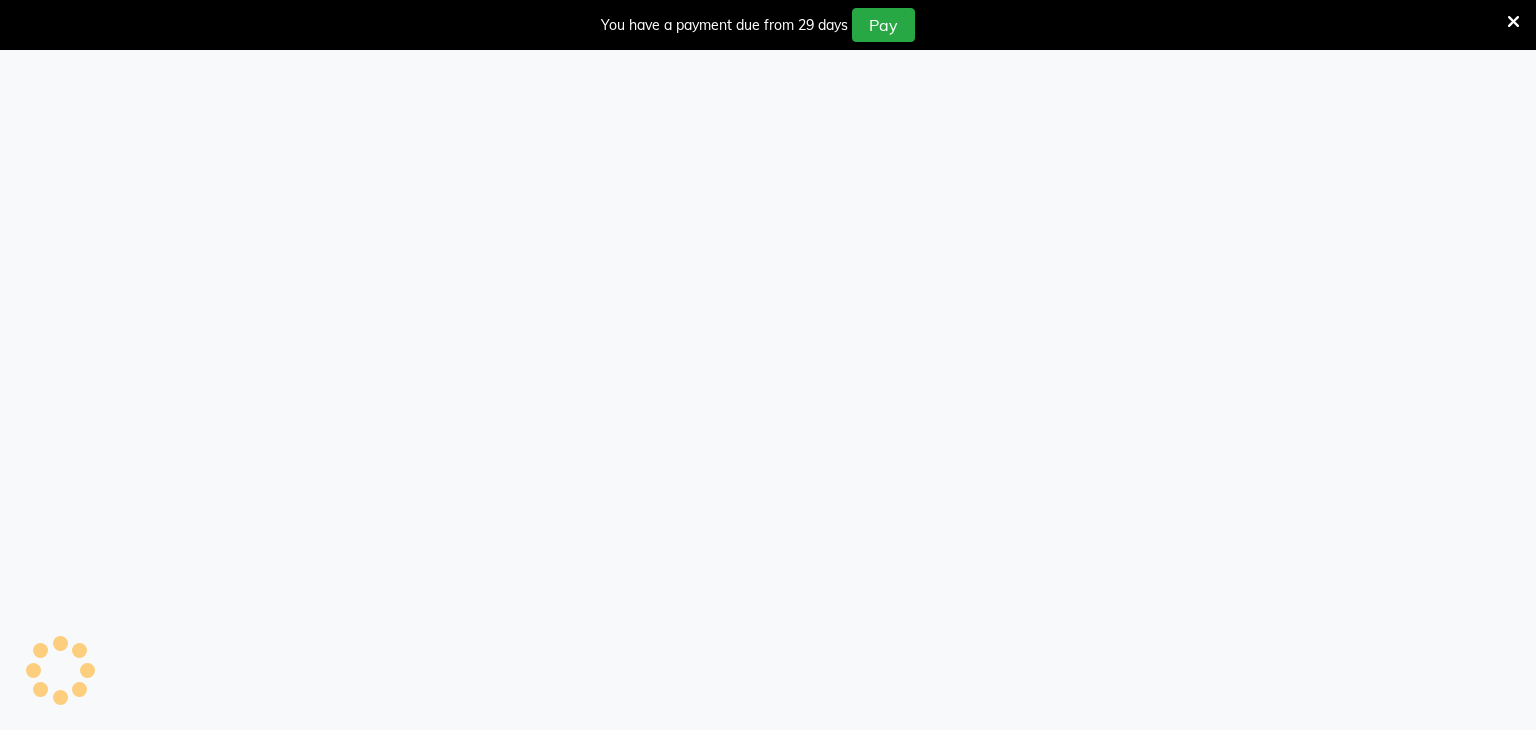 scroll, scrollTop: 0, scrollLeft: 0, axis: both 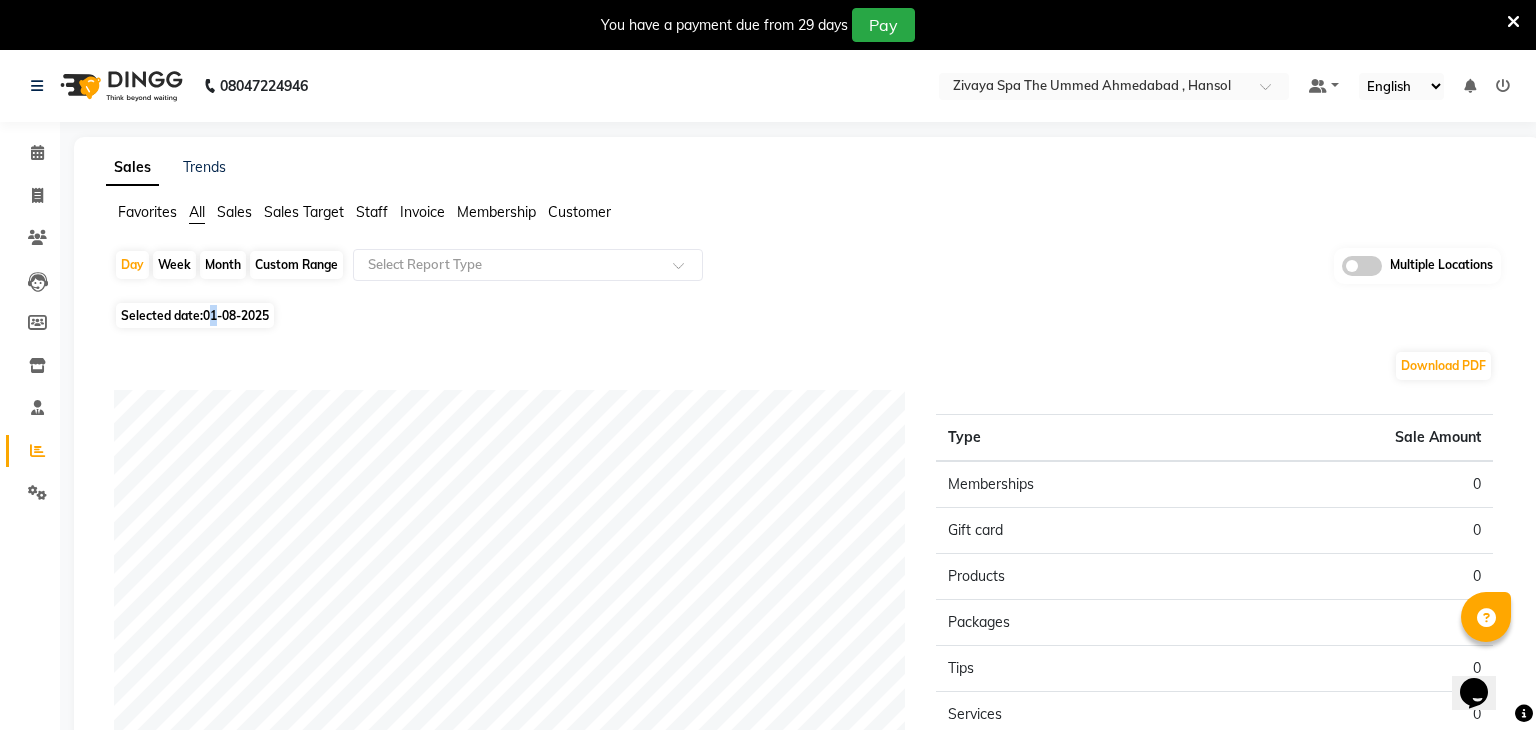 drag, startPoint x: 214, startPoint y: 312, endPoint x: 197, endPoint y: 307, distance: 17.720045 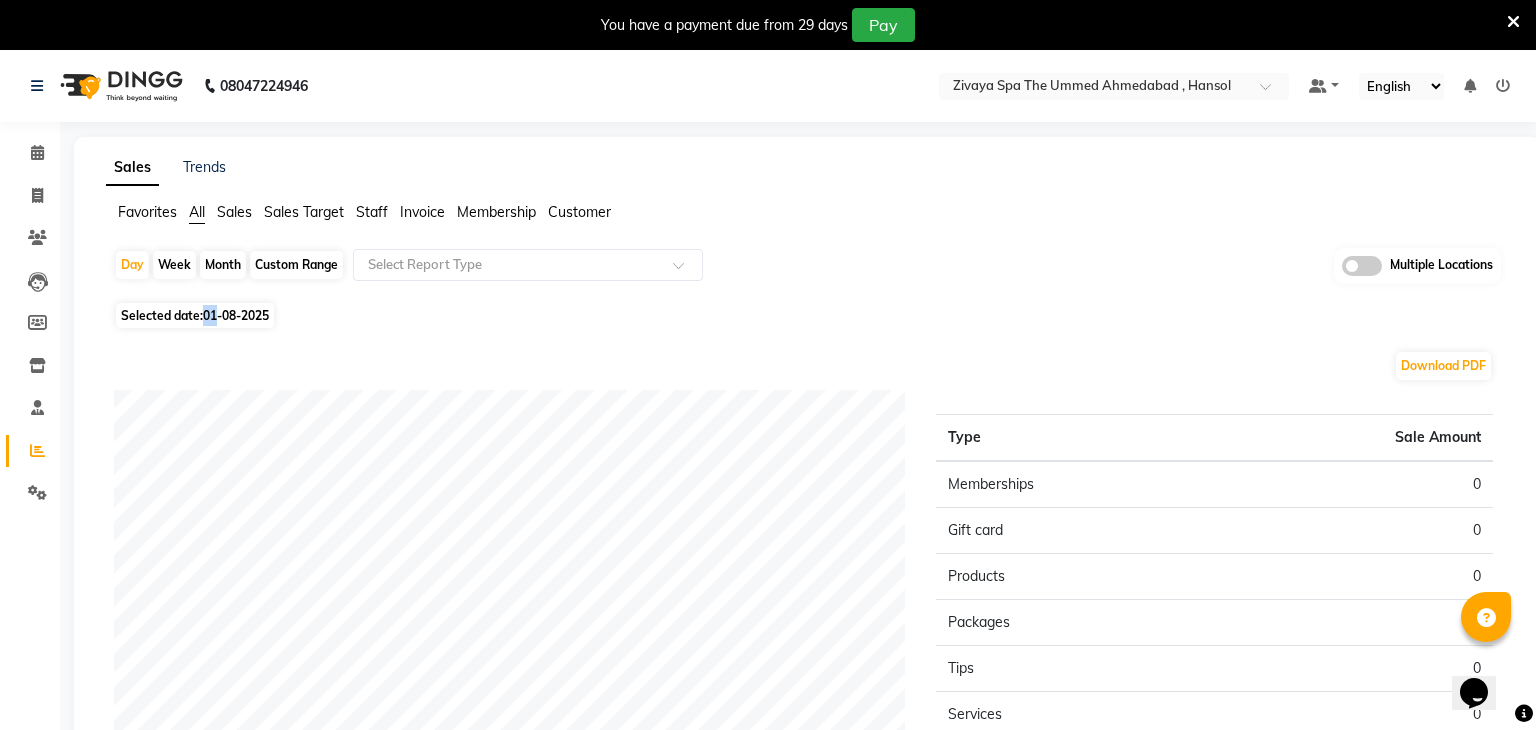 select on "8" 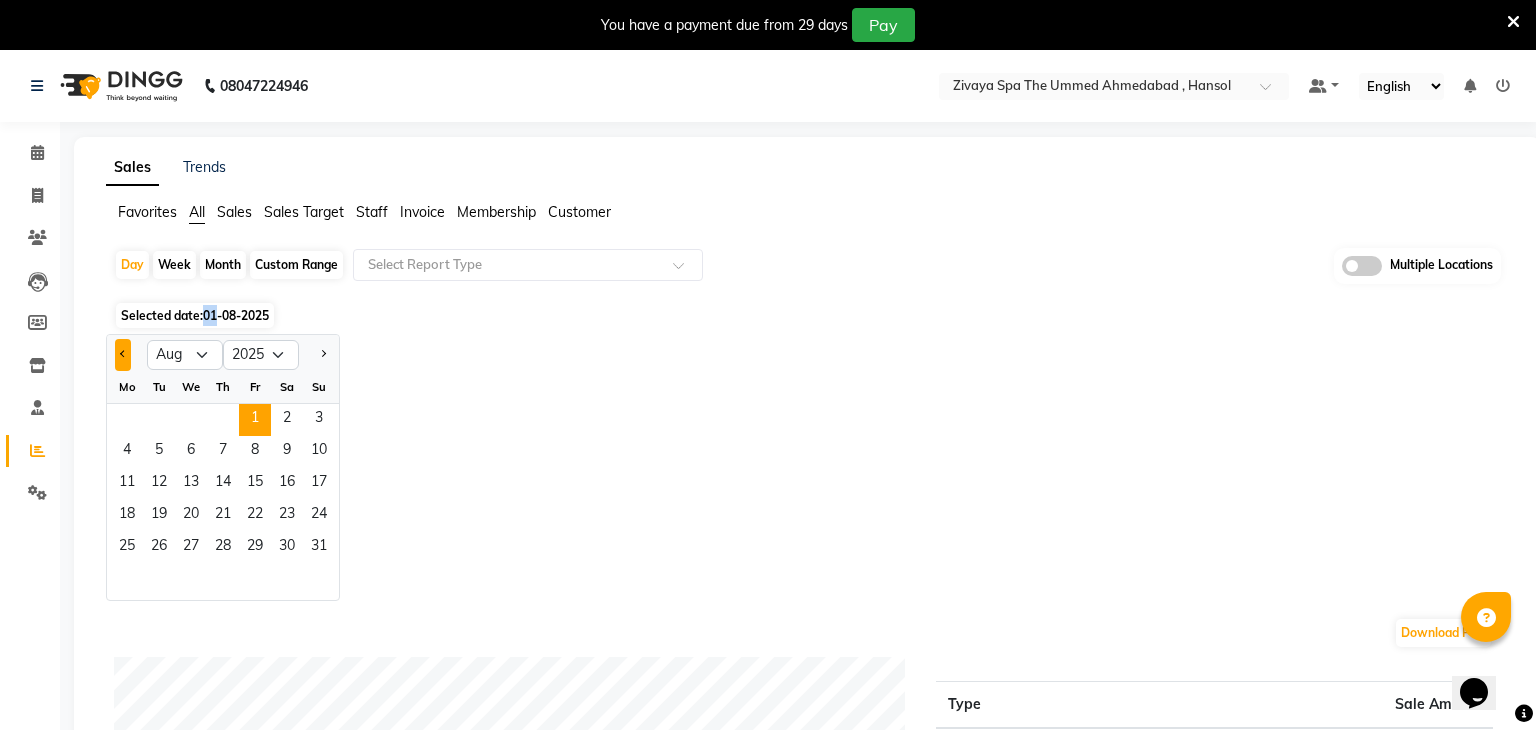 click 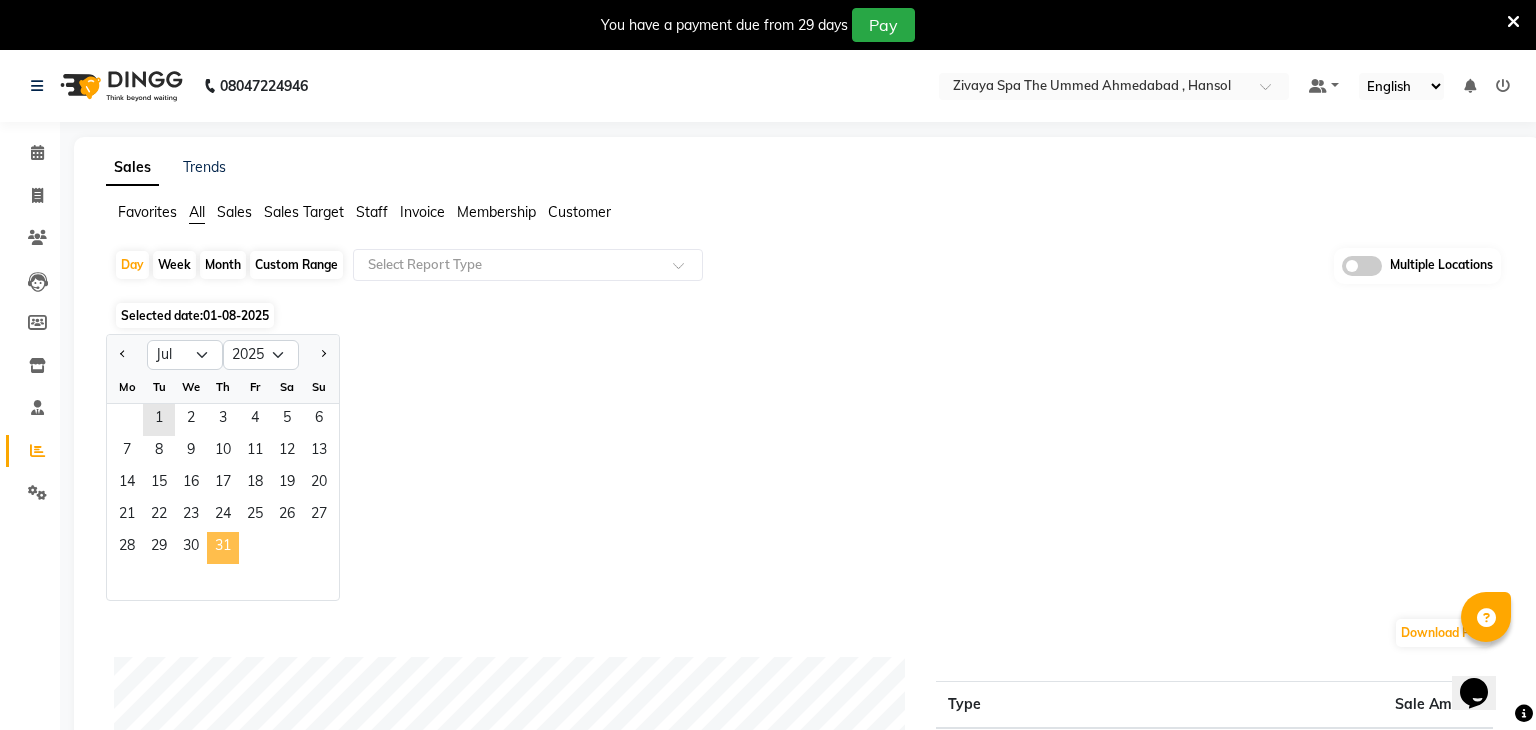 click on "31" 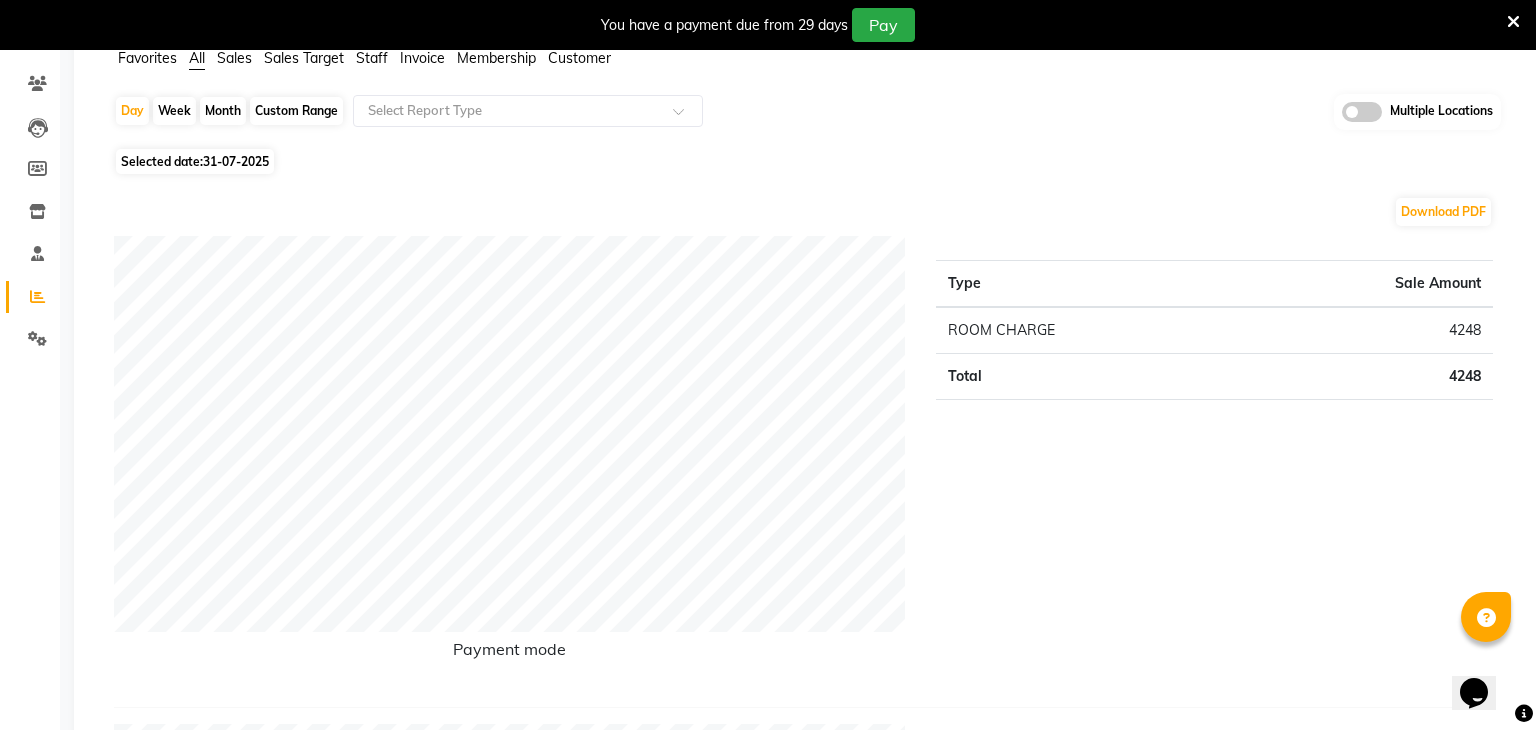 scroll, scrollTop: 155, scrollLeft: 0, axis: vertical 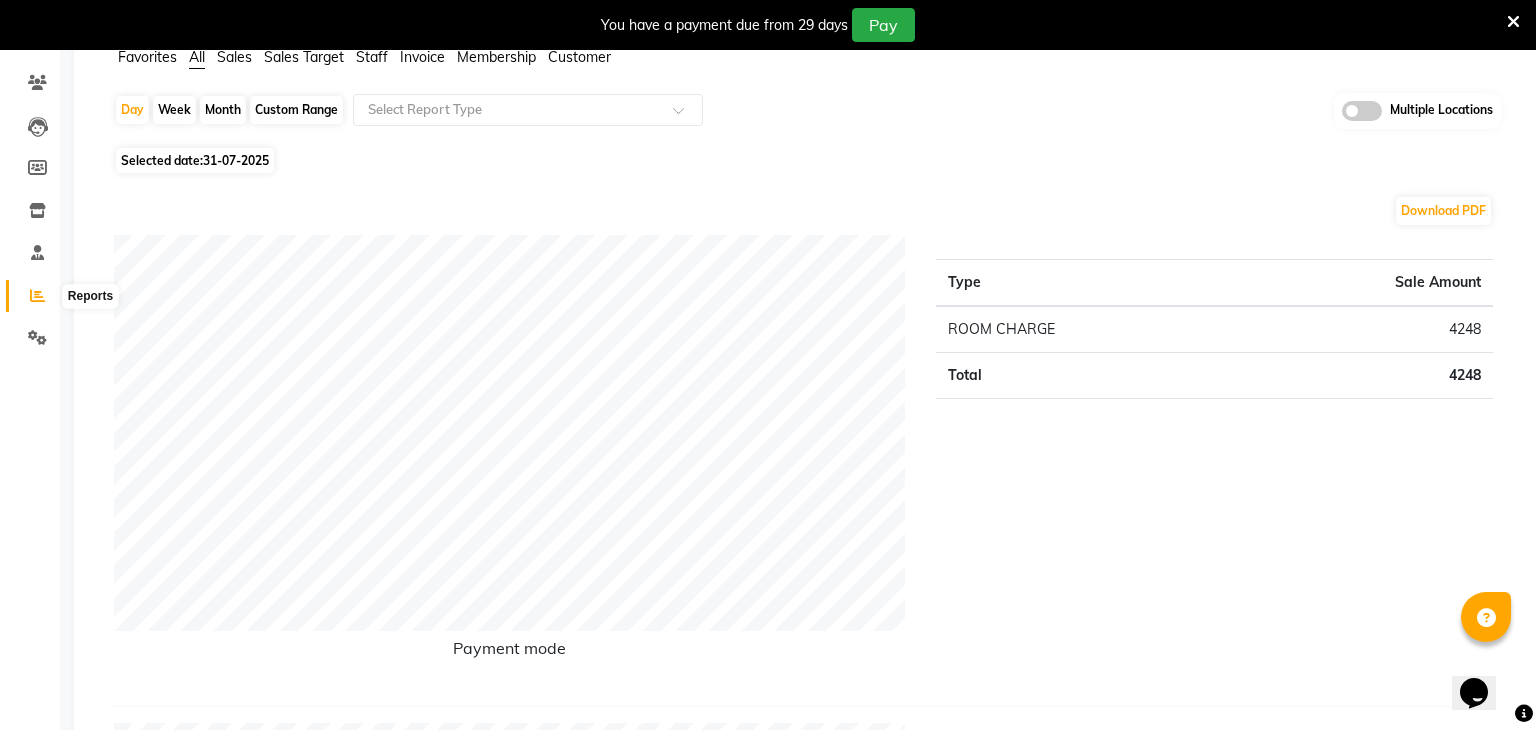 click 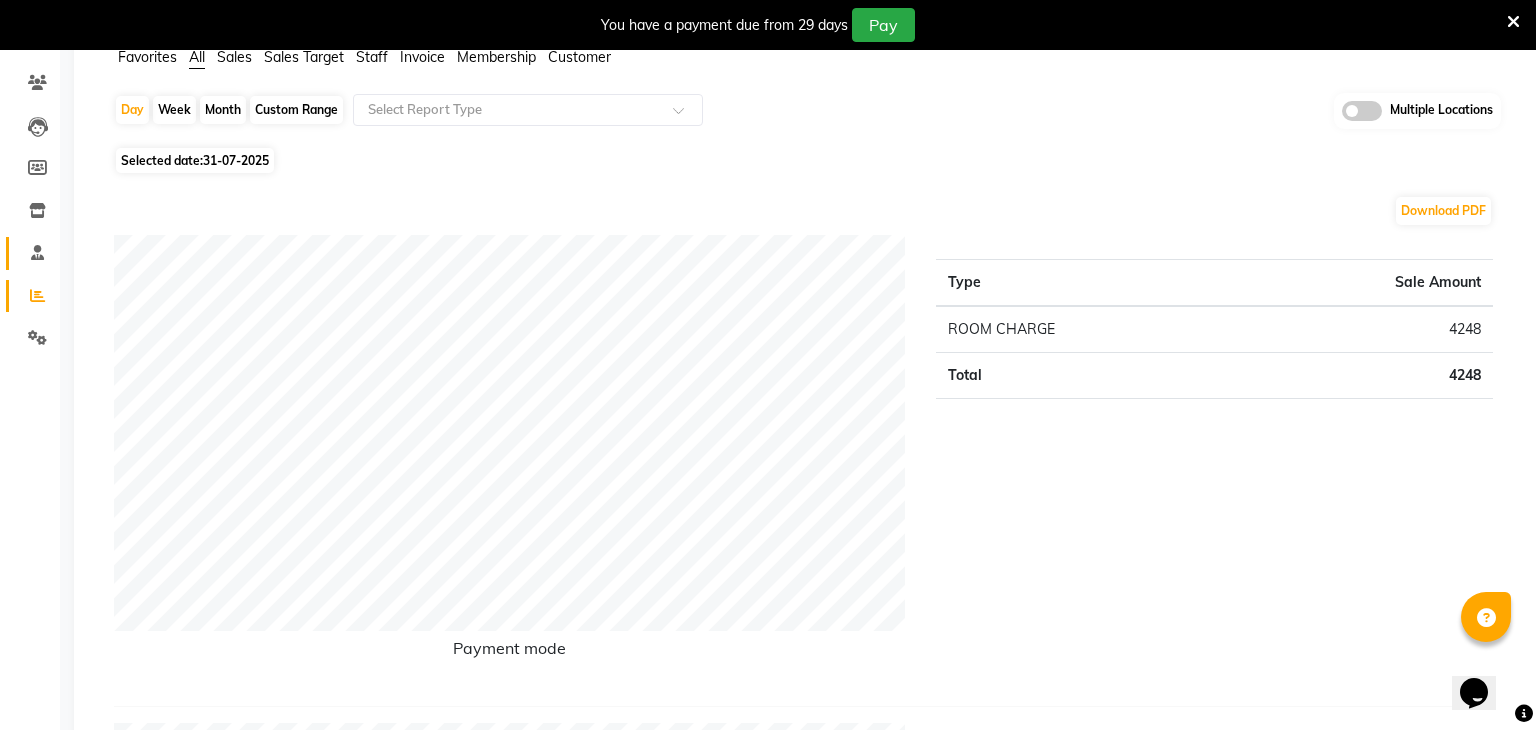 click 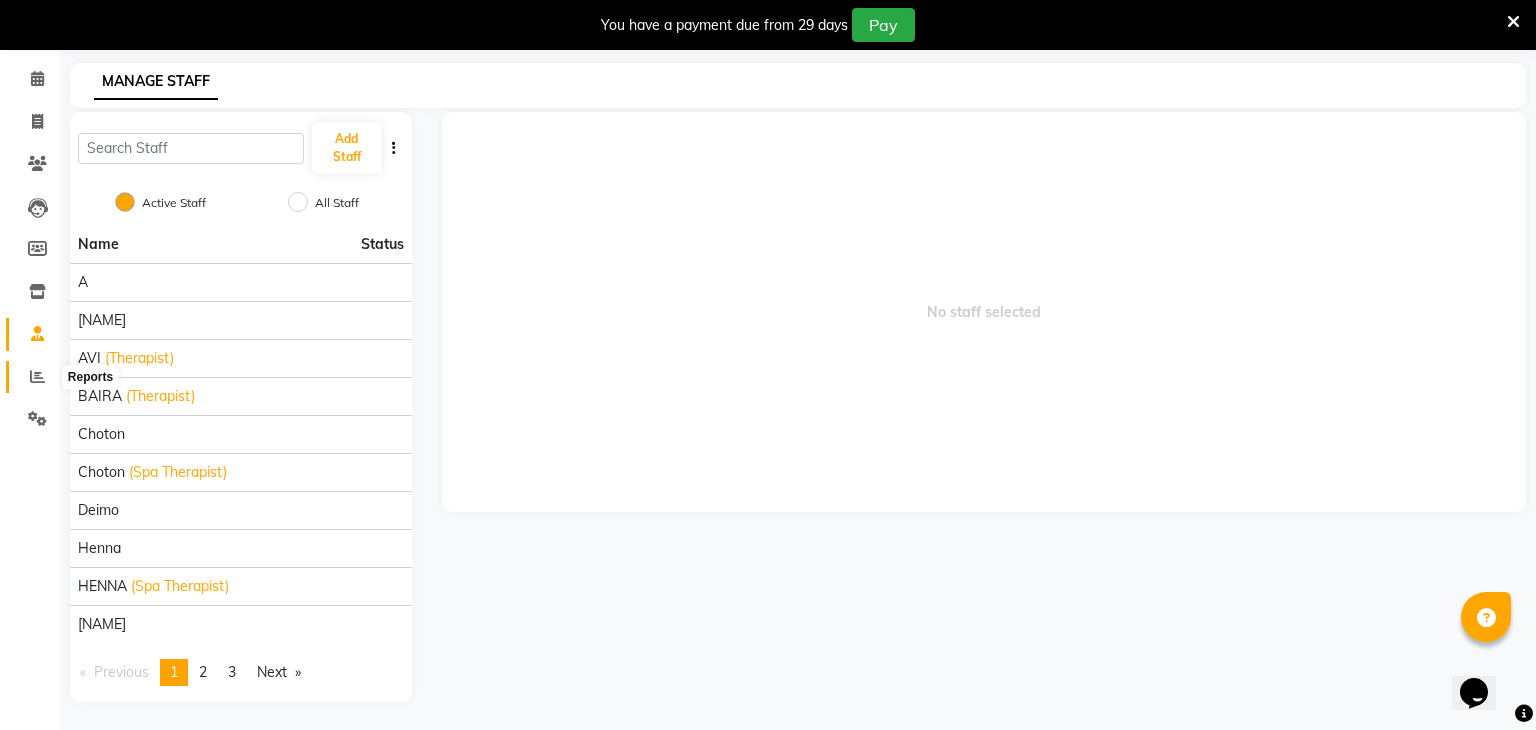 click 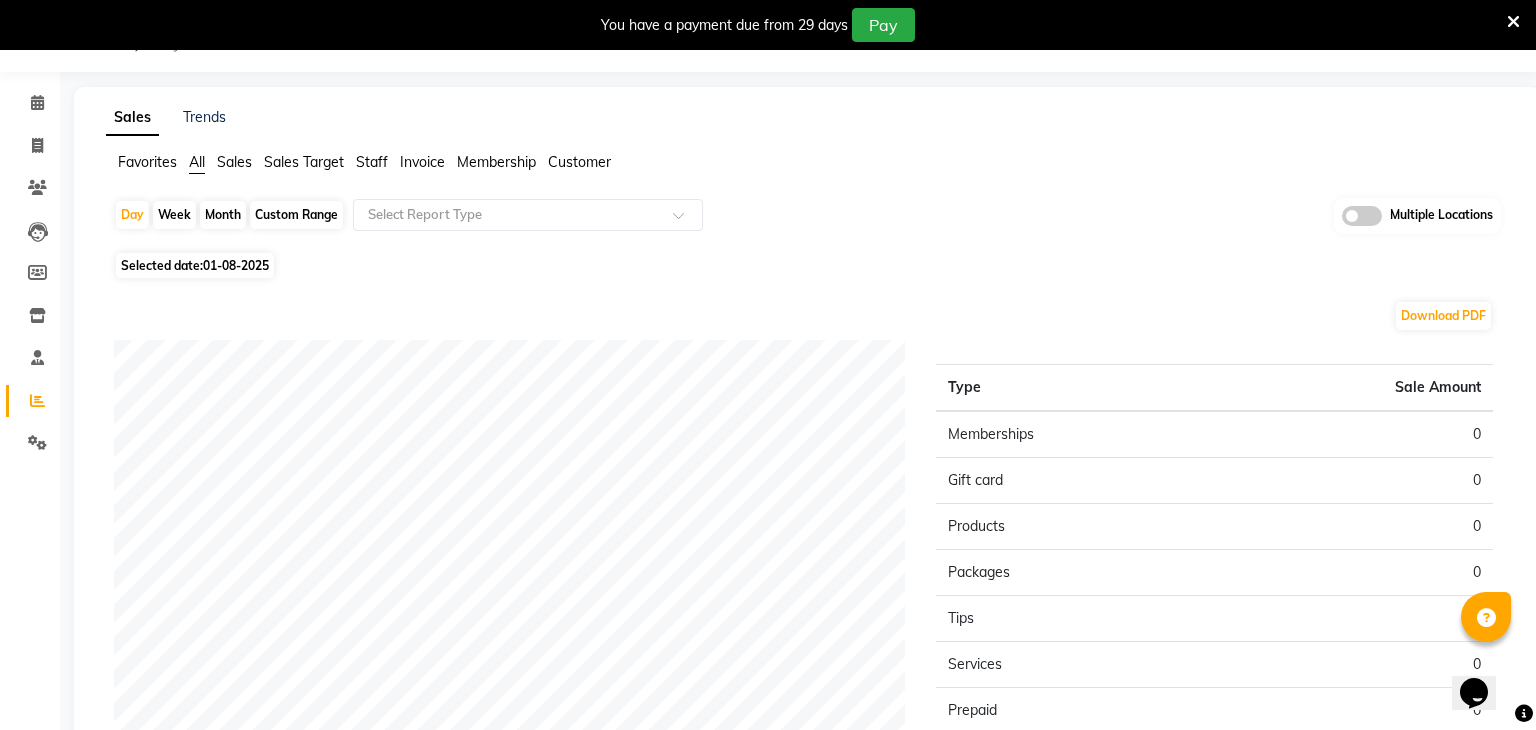 scroll, scrollTop: 74, scrollLeft: 0, axis: vertical 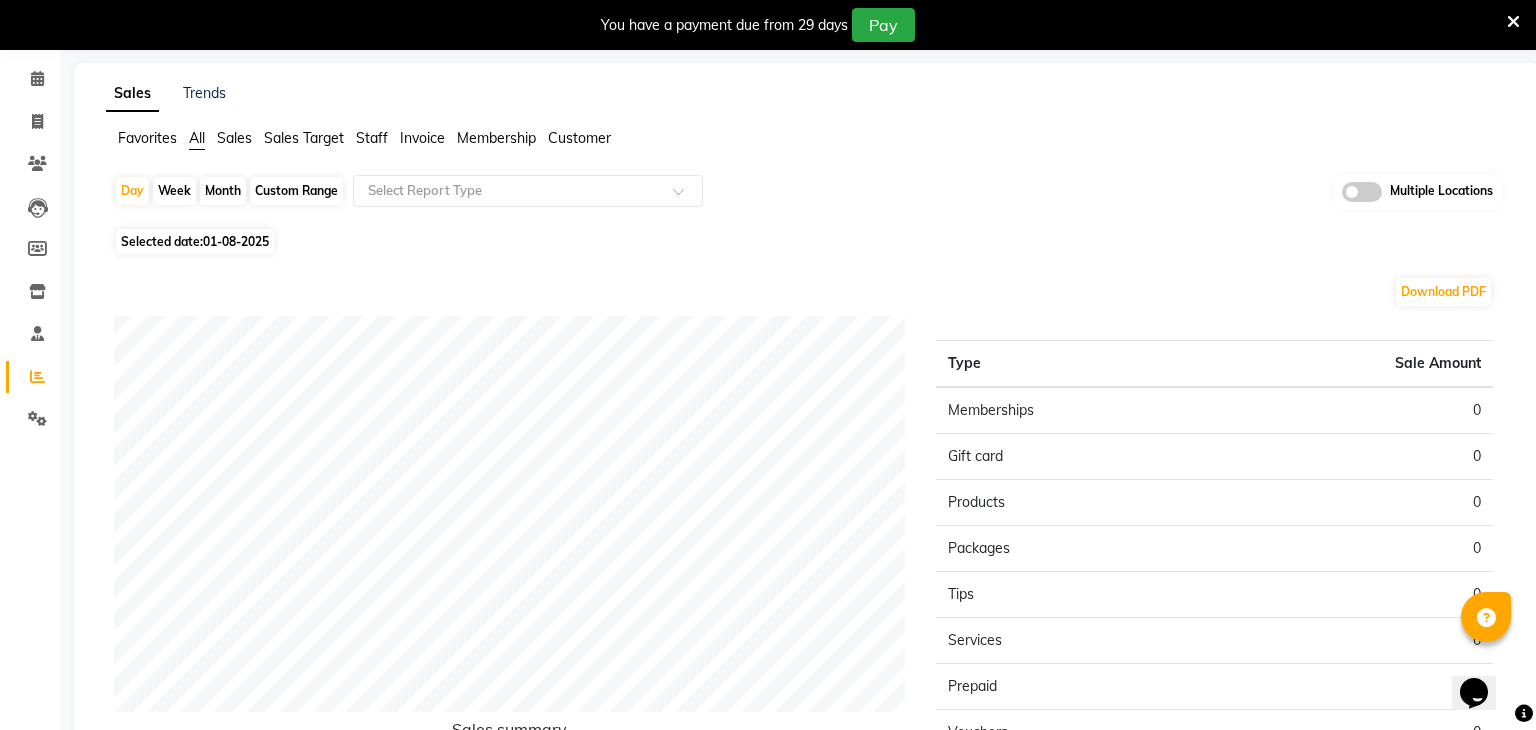 click on "Day   Week   Month   Custom Range  Select Report Type Multiple Locations" 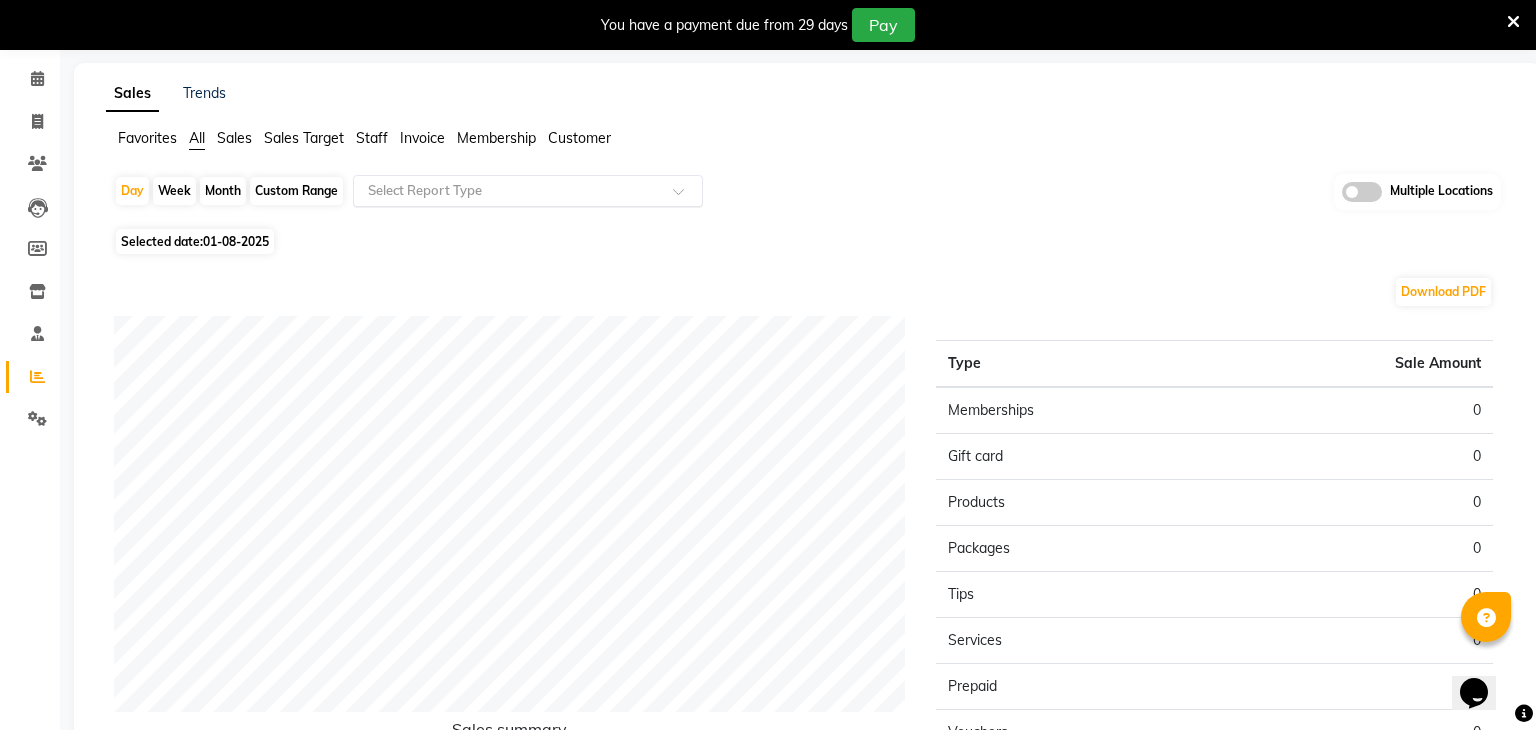 click 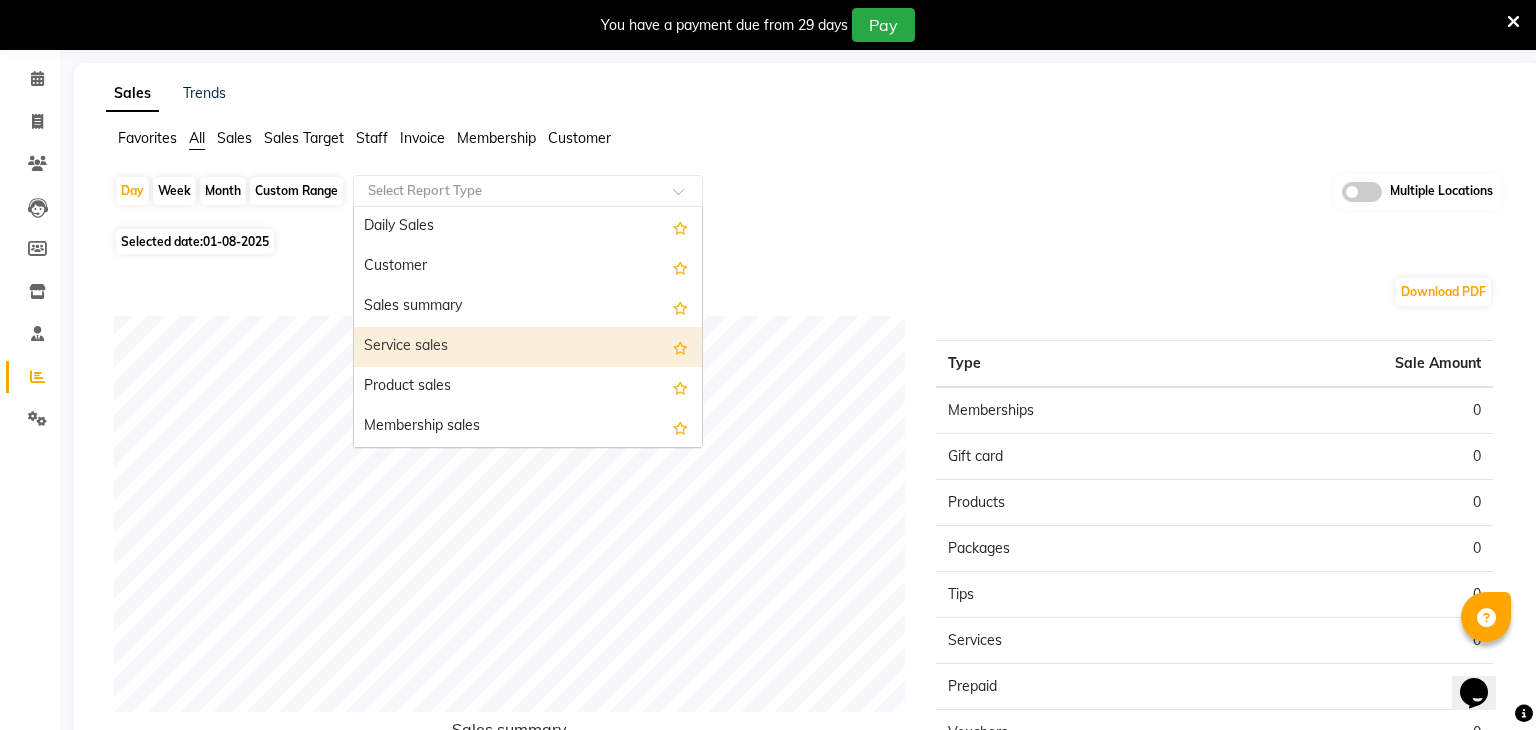 scroll, scrollTop: 20, scrollLeft: 0, axis: vertical 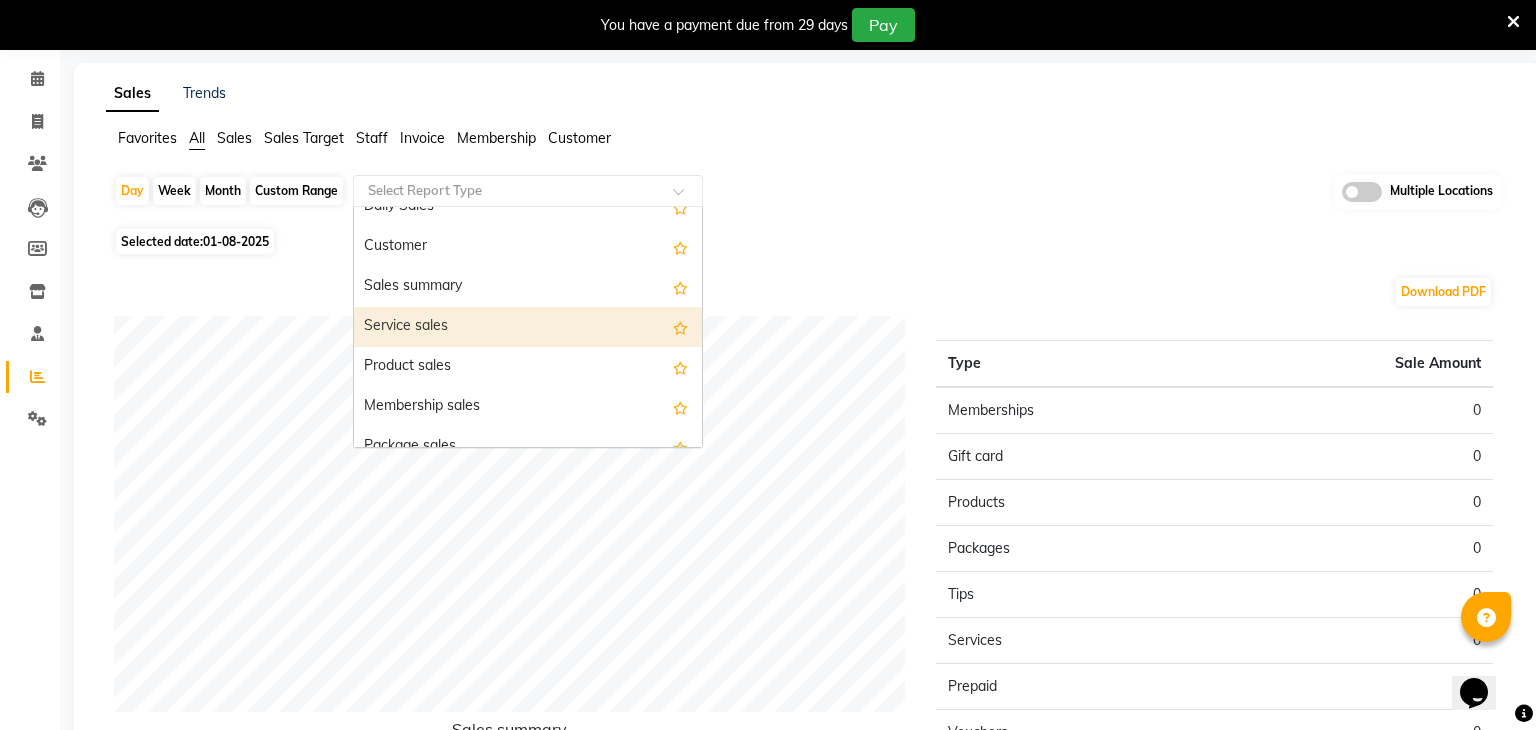 click on "Service sales" at bounding box center [528, 327] 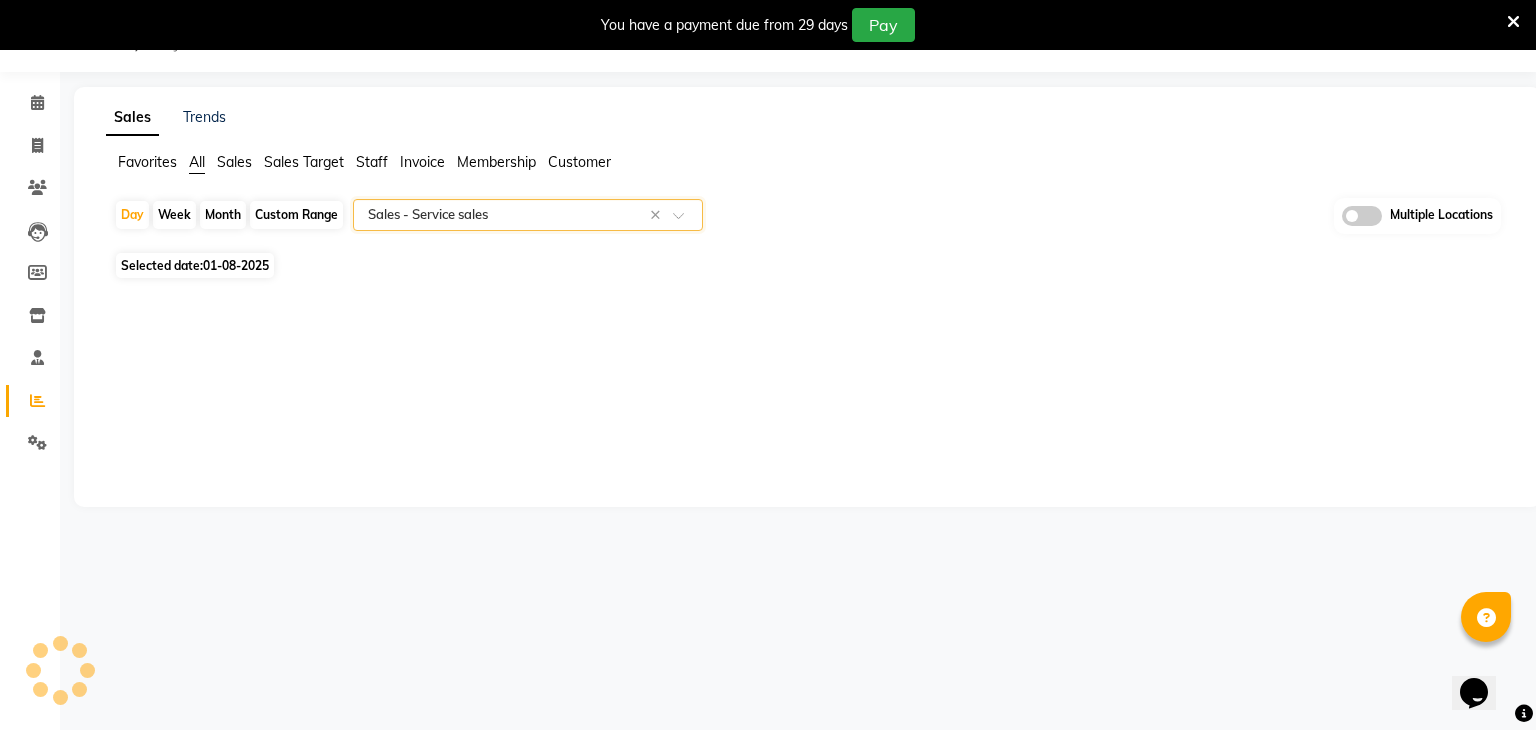 scroll, scrollTop: 50, scrollLeft: 0, axis: vertical 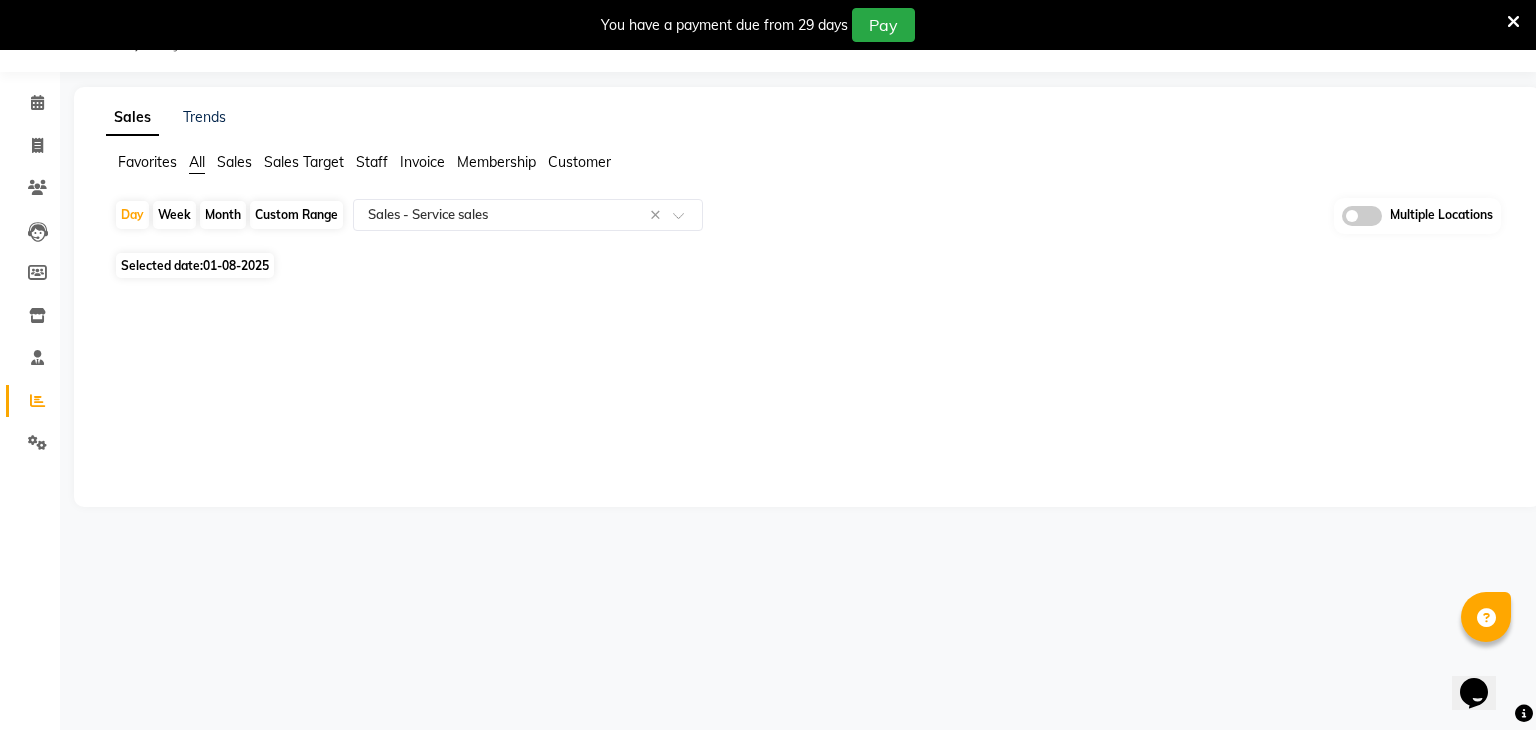 click 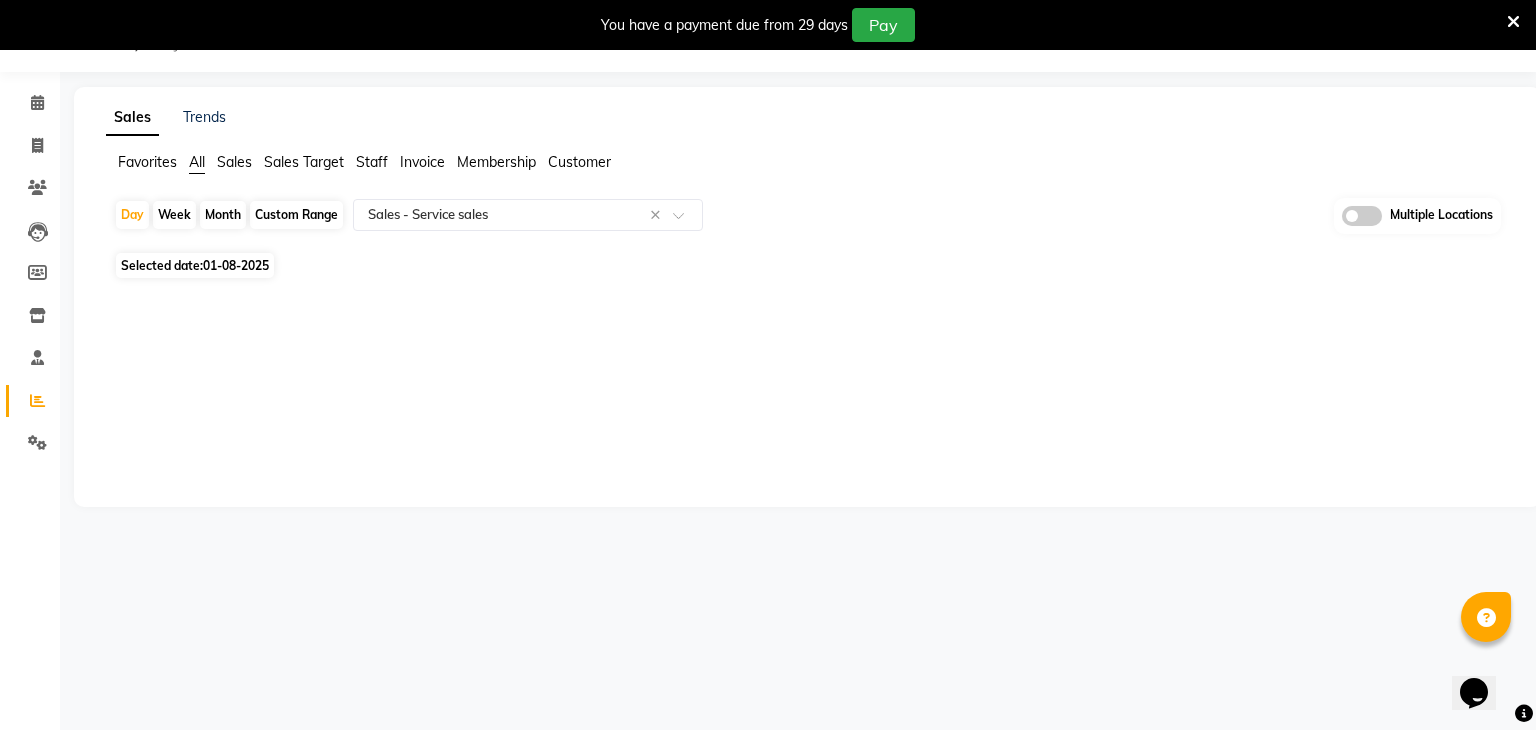 click 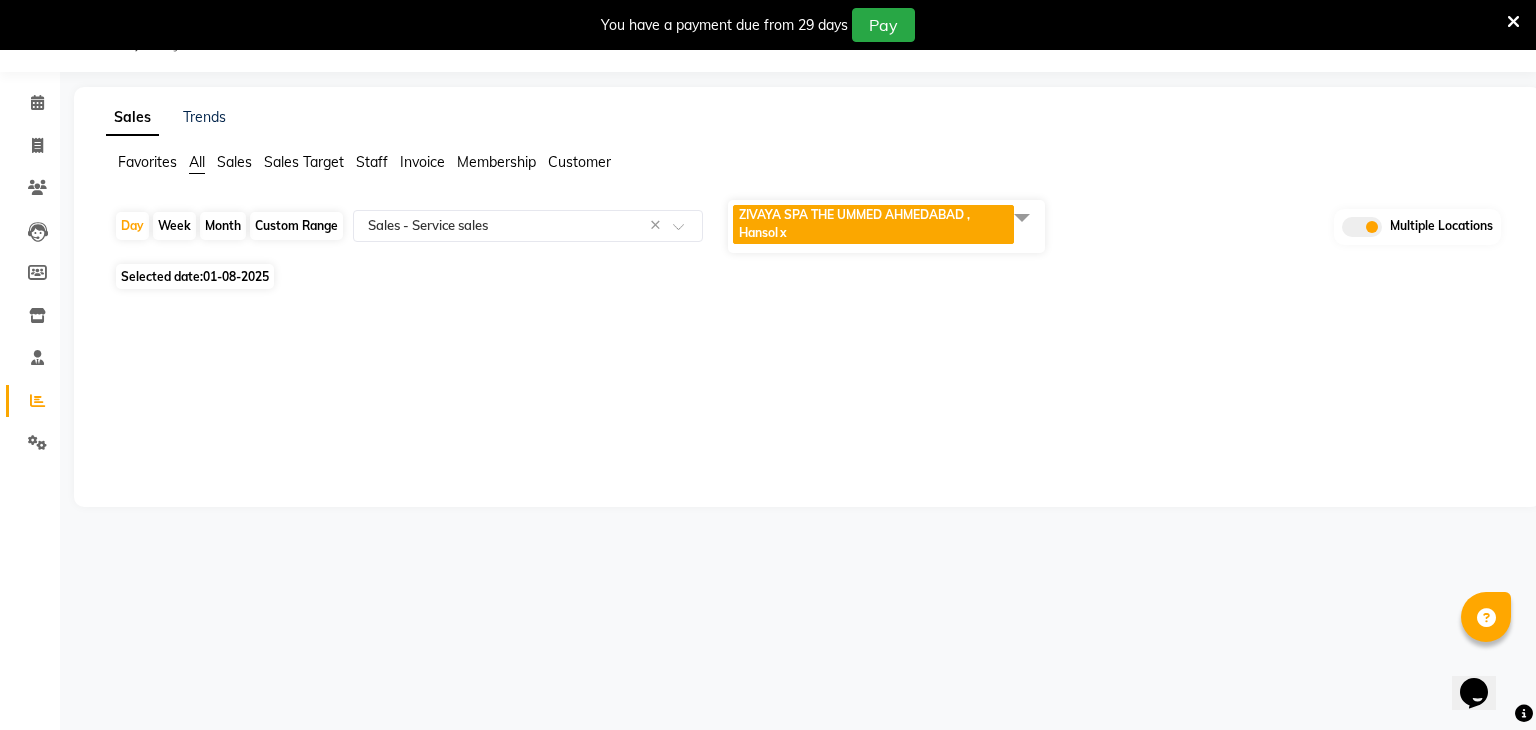 click on "Custom Range" 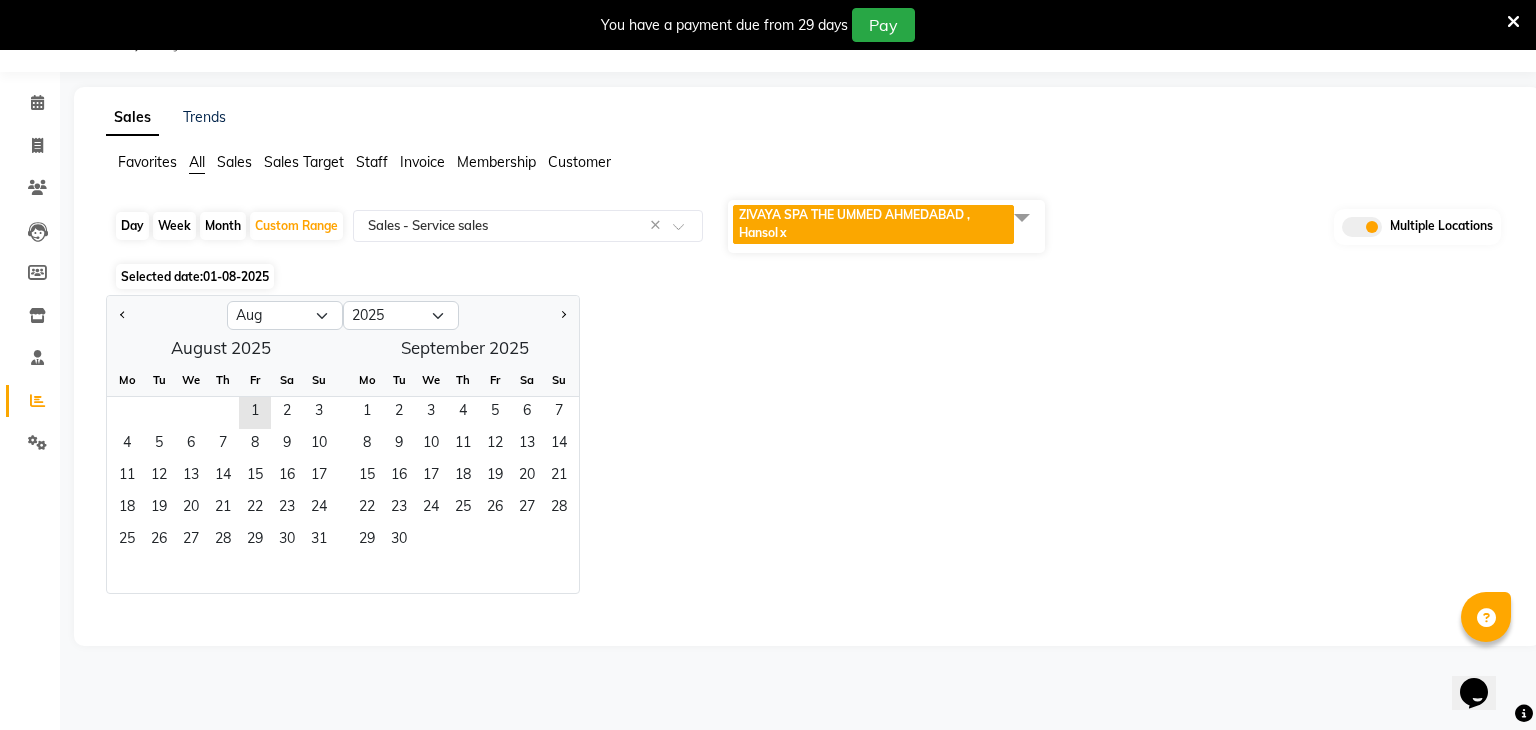click 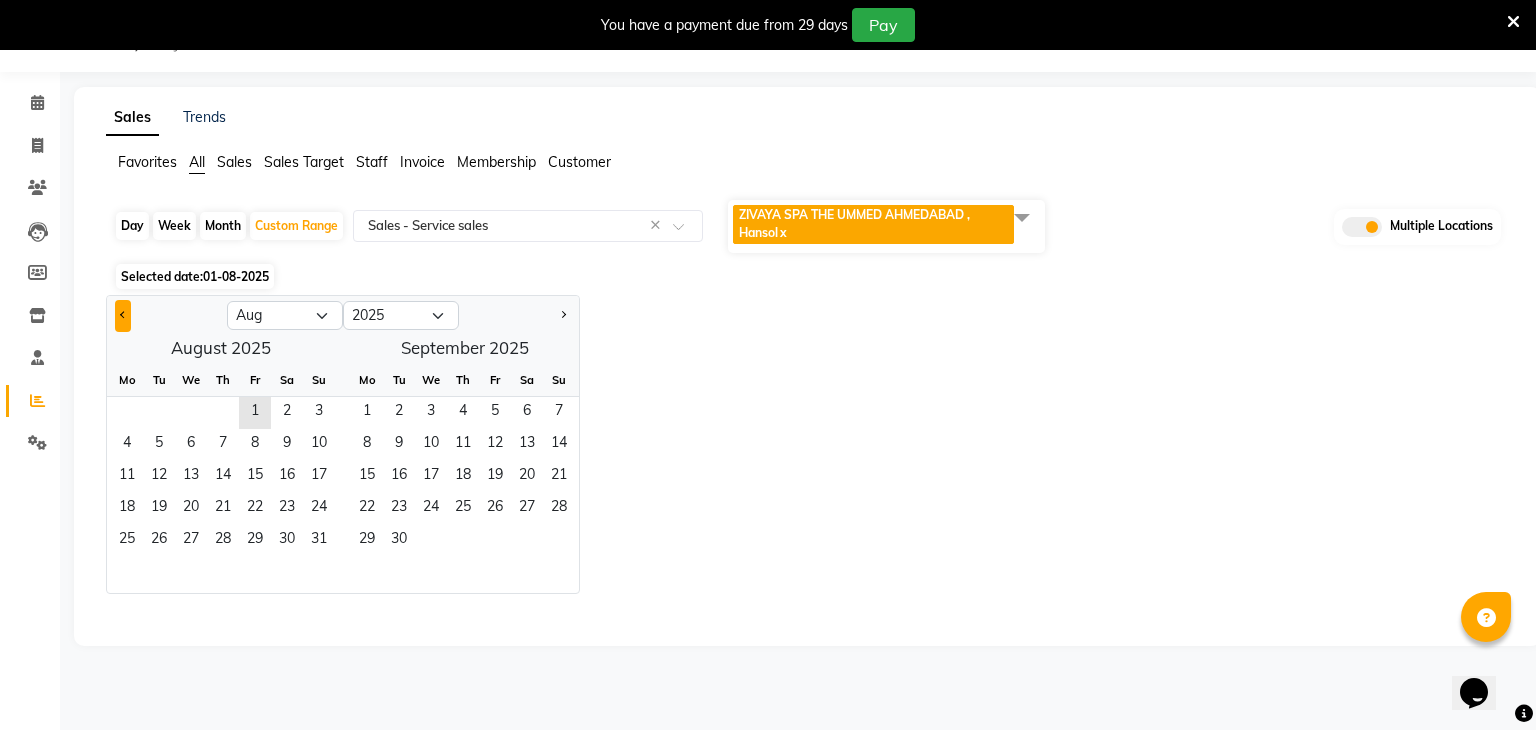 click 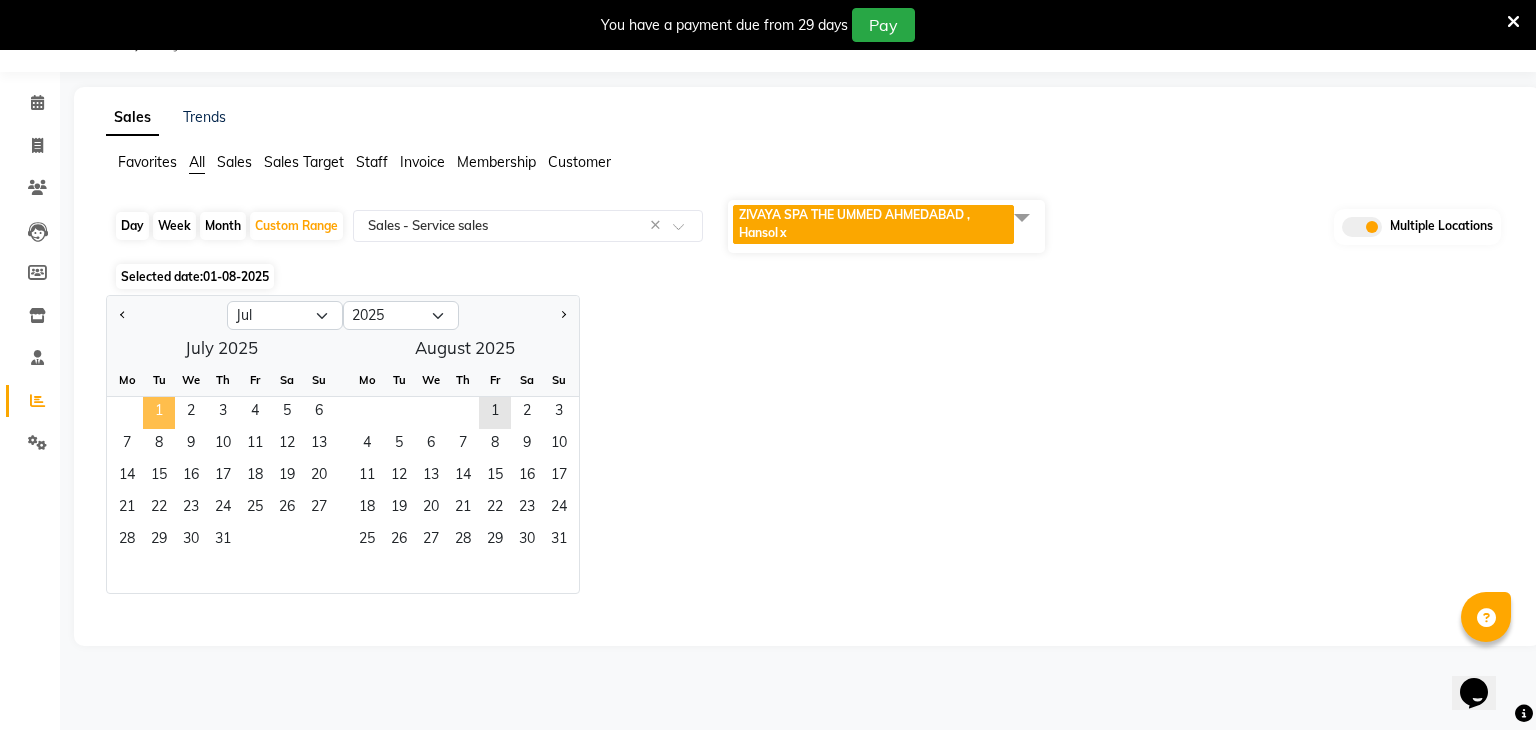 click on "1" 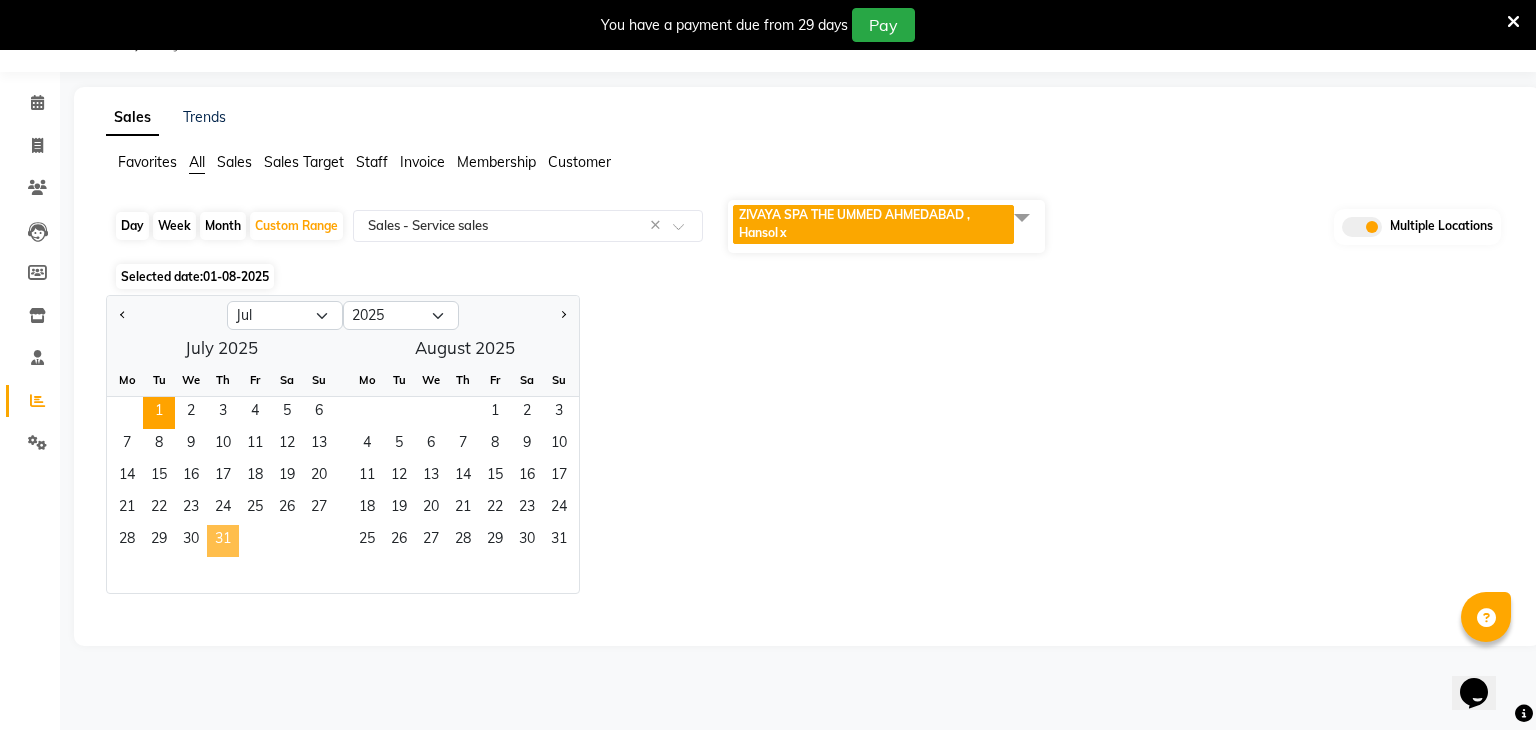 click on "31" 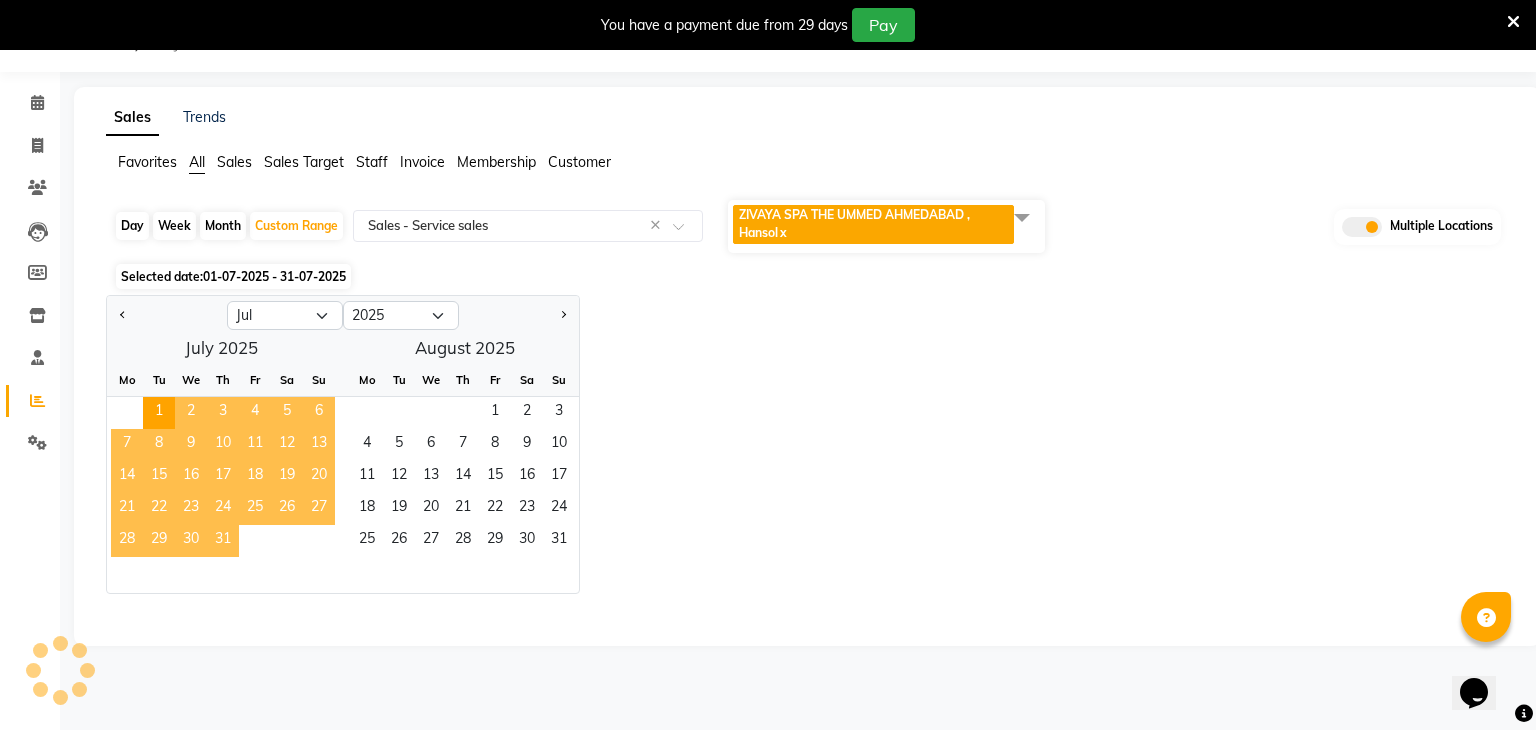 select on "full_report" 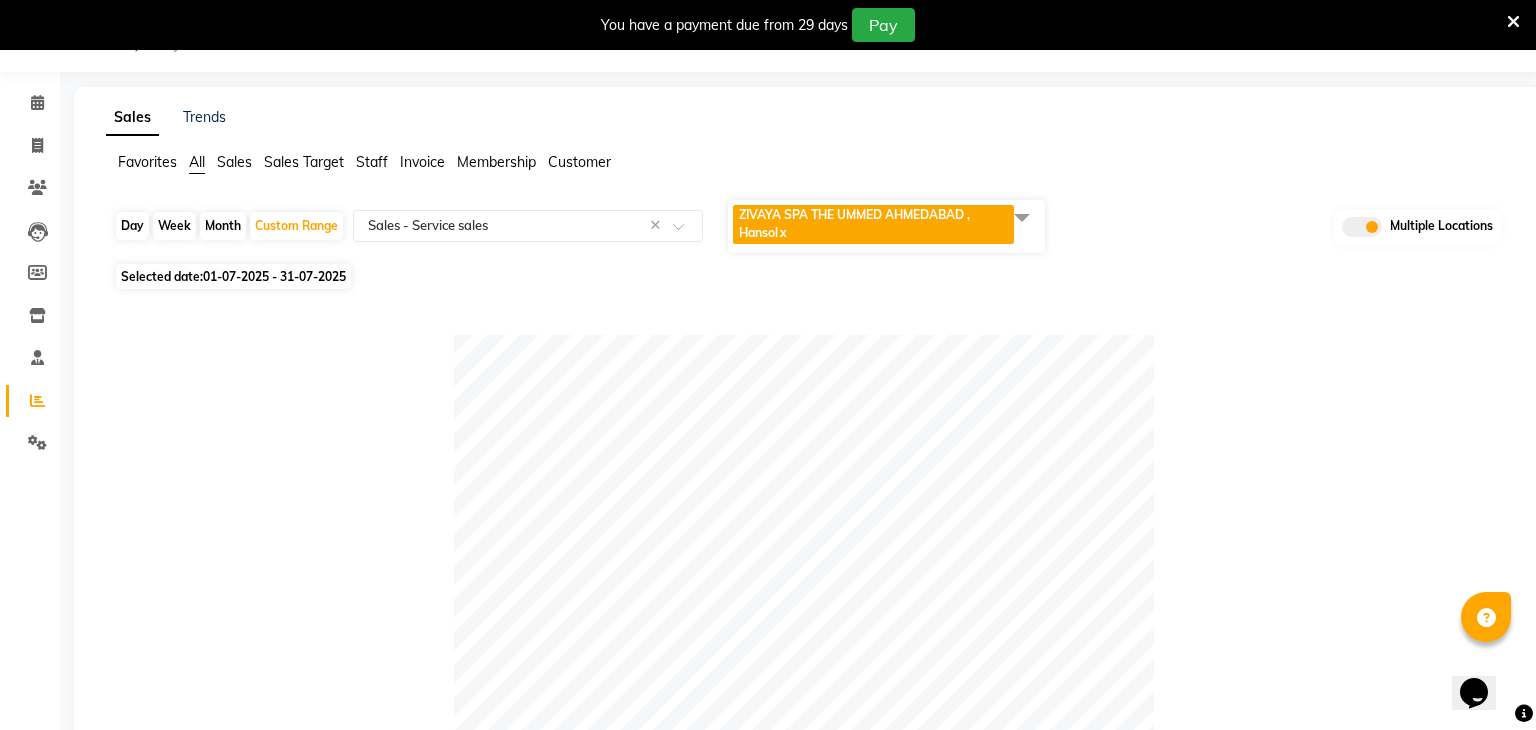 click 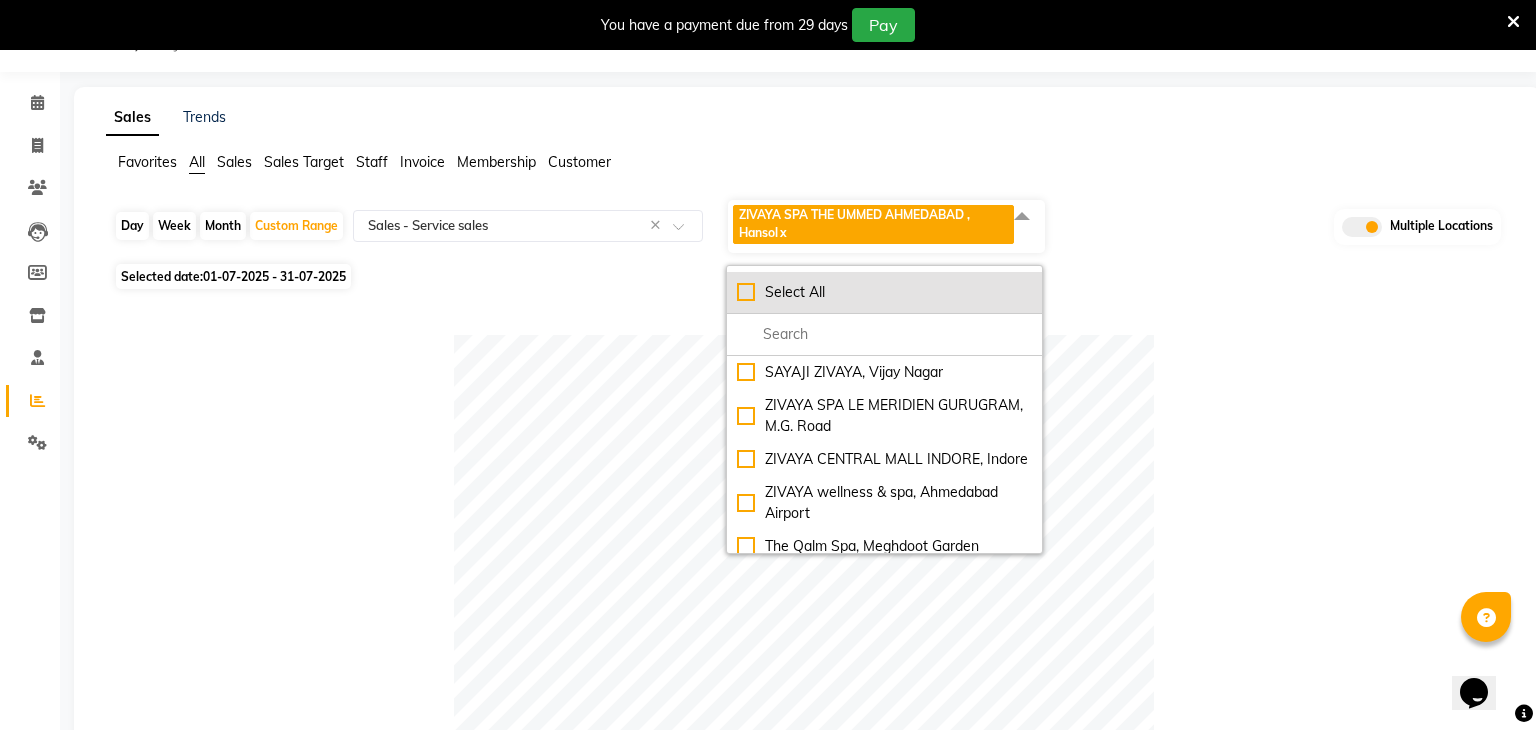 click on "Select All" 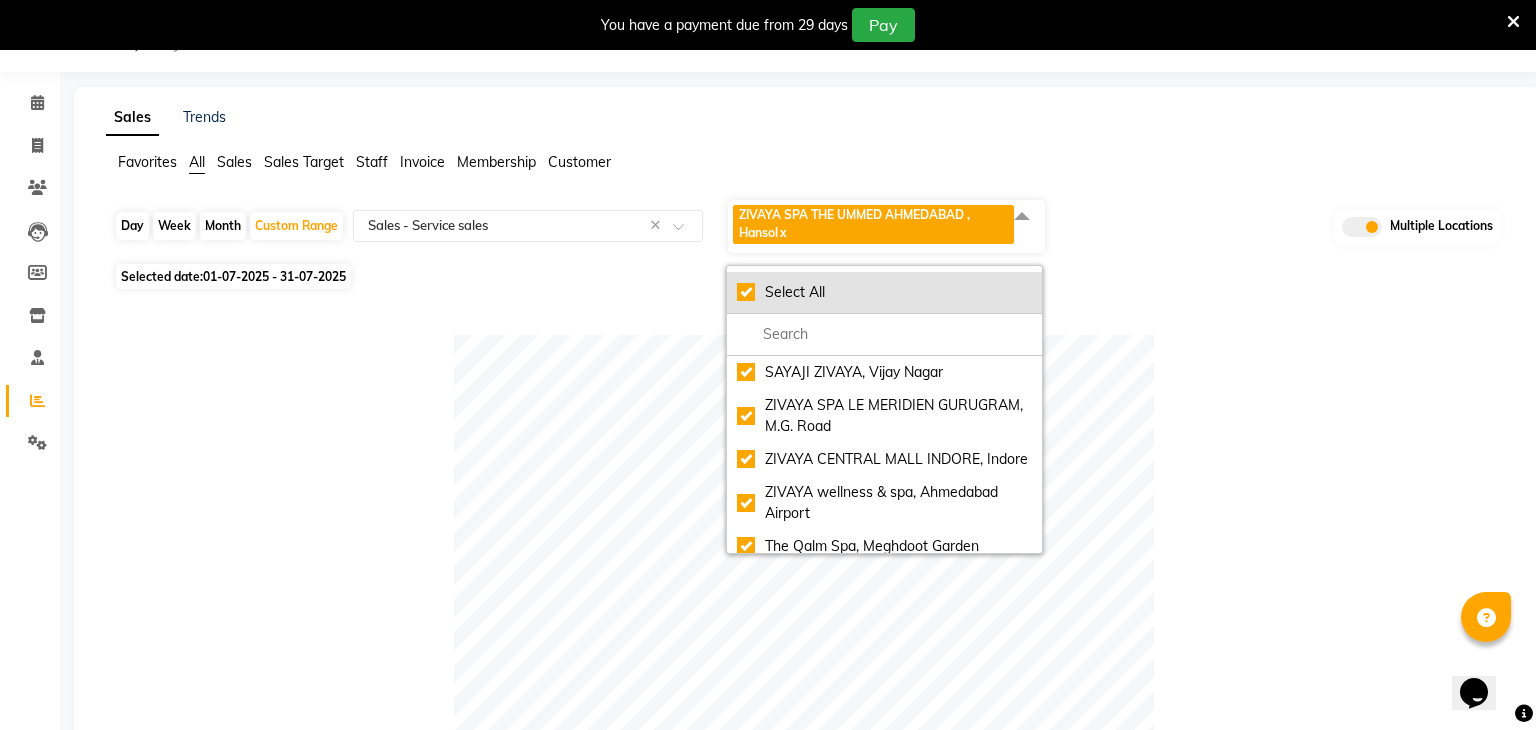 checkbox on "true" 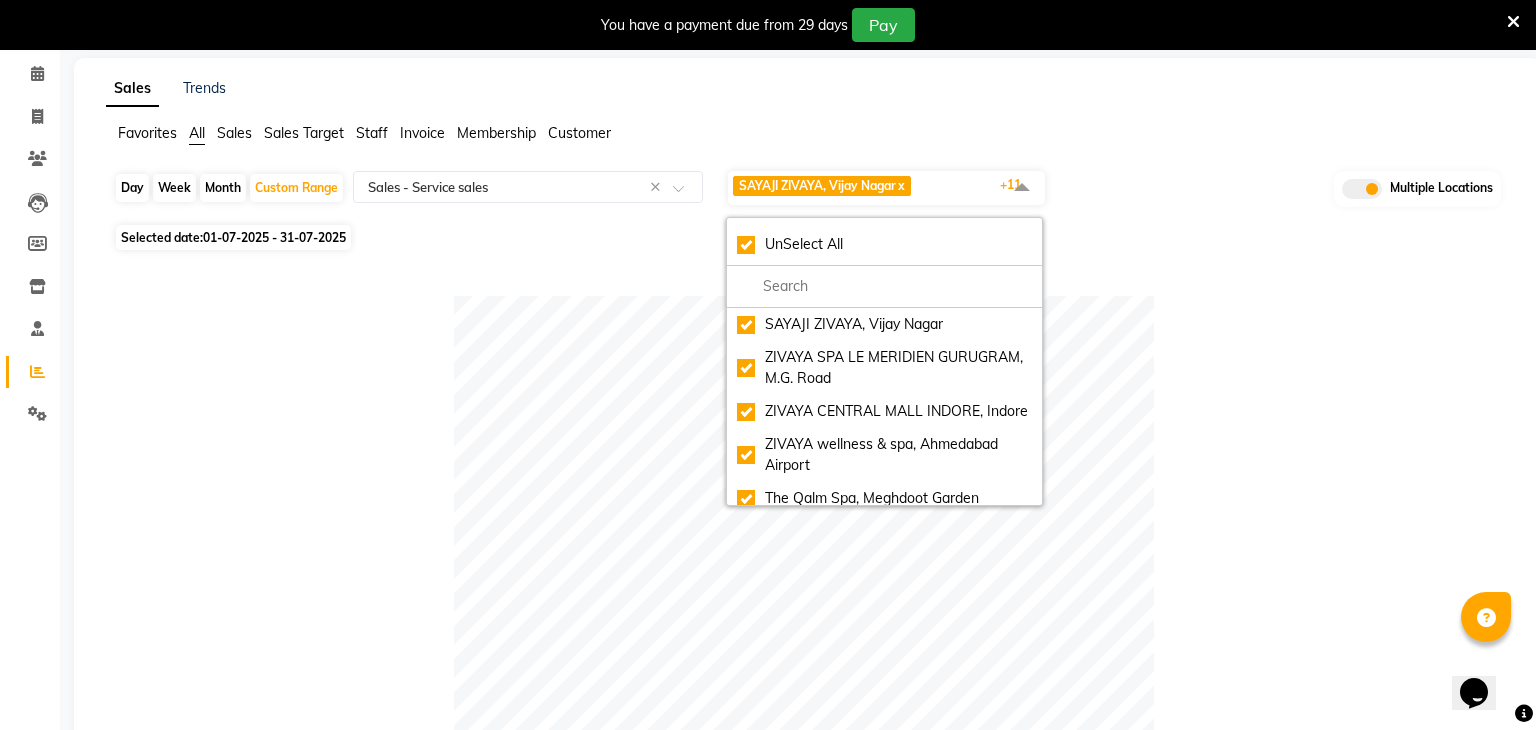scroll, scrollTop: 0, scrollLeft: 0, axis: both 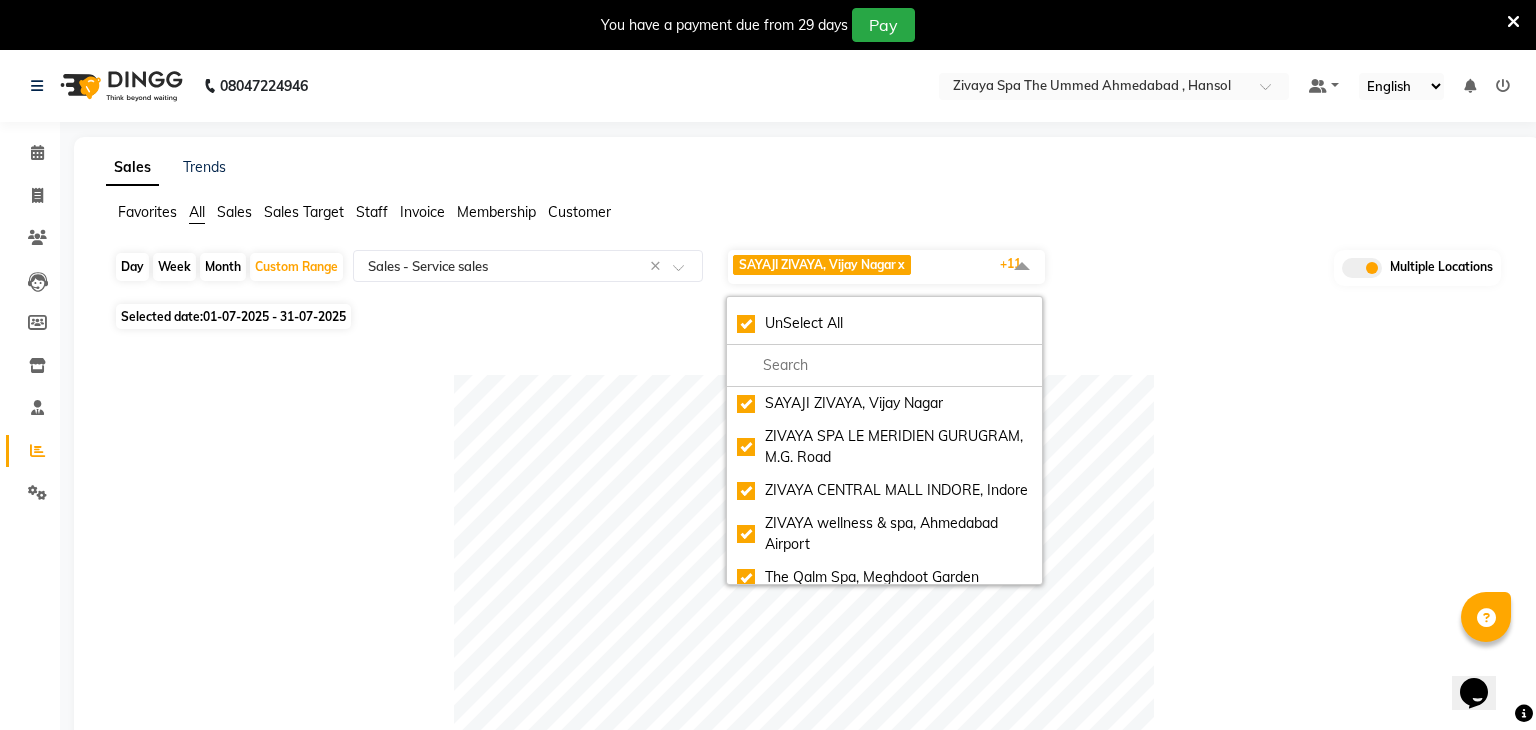 click on "Table View Pivot View Pie Chart Bar Chart Select Full Report Filtered Report Select CSV PDF Export Show 10 25 50 100 entries Search: Location Service Price Qty Discount Tax Total Payment Redemption Location Service Price Qty Discount Tax Total Payment Redemption Total SAYAJI ZIVAYA, Vijay Nagar Javanese Pampering - 60 Mins Swedish De-Stress - 60 Mins ZIVAYA SPA PRIDE PLAZA NEW DELHI, Asset 5A ZIVAYA wellness & spa, Mumbai Airport Signature Foot Massage - 30 Mins Zivaya Aloft, Aerocity Fusion Therapy - 60 Mins The Qalm Spa, Meghdoot Garden Javanese Pampering - 60 Mins" 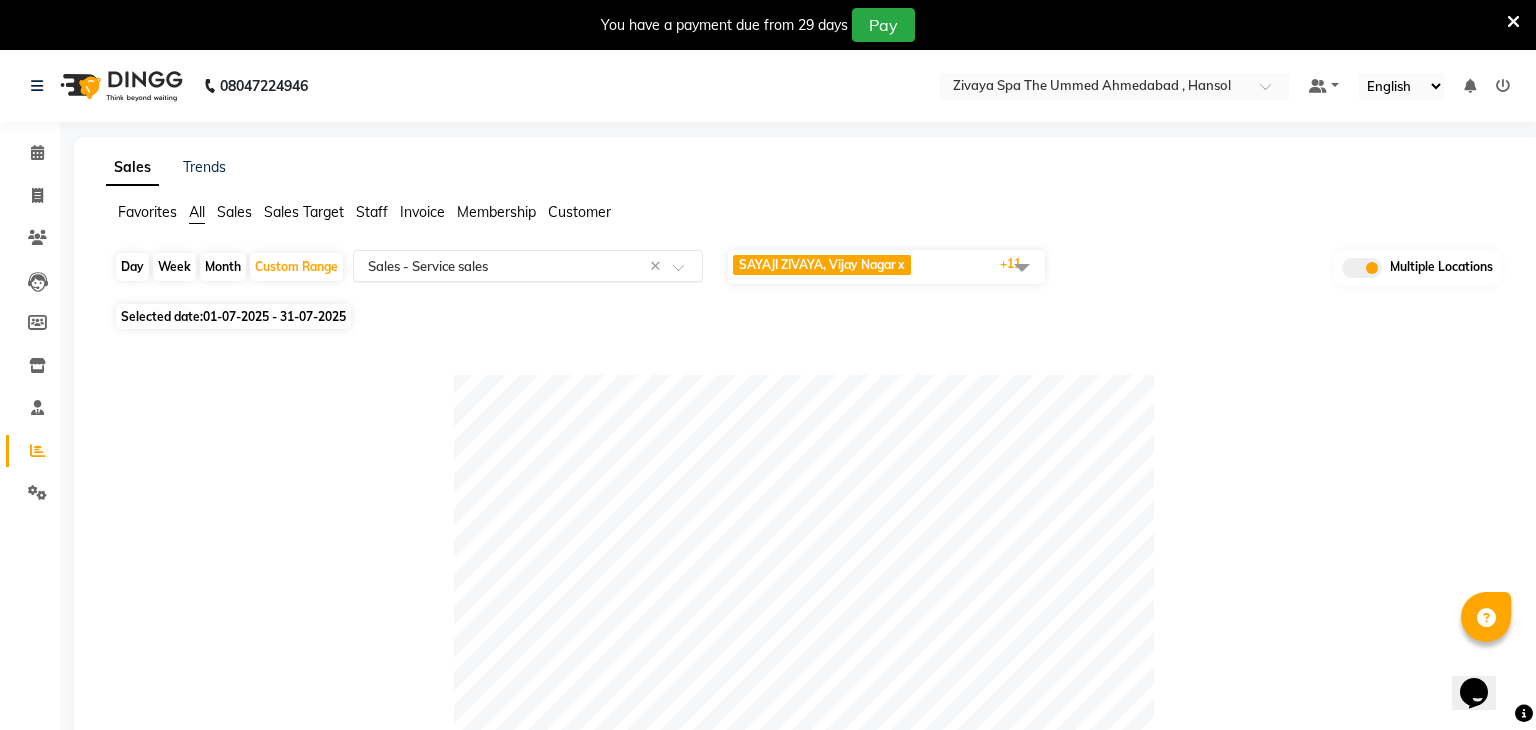 click 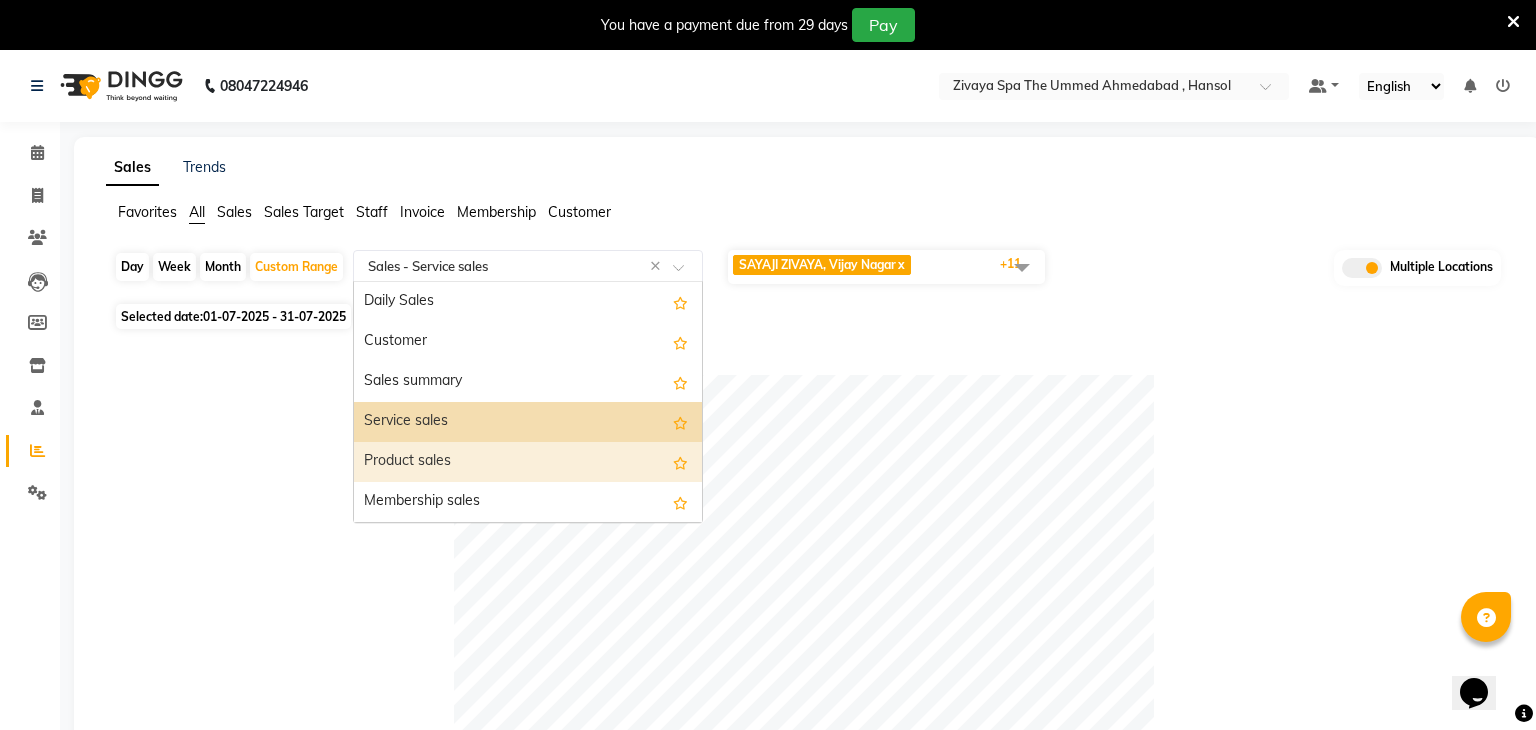 click on "Product sales" at bounding box center [528, 462] 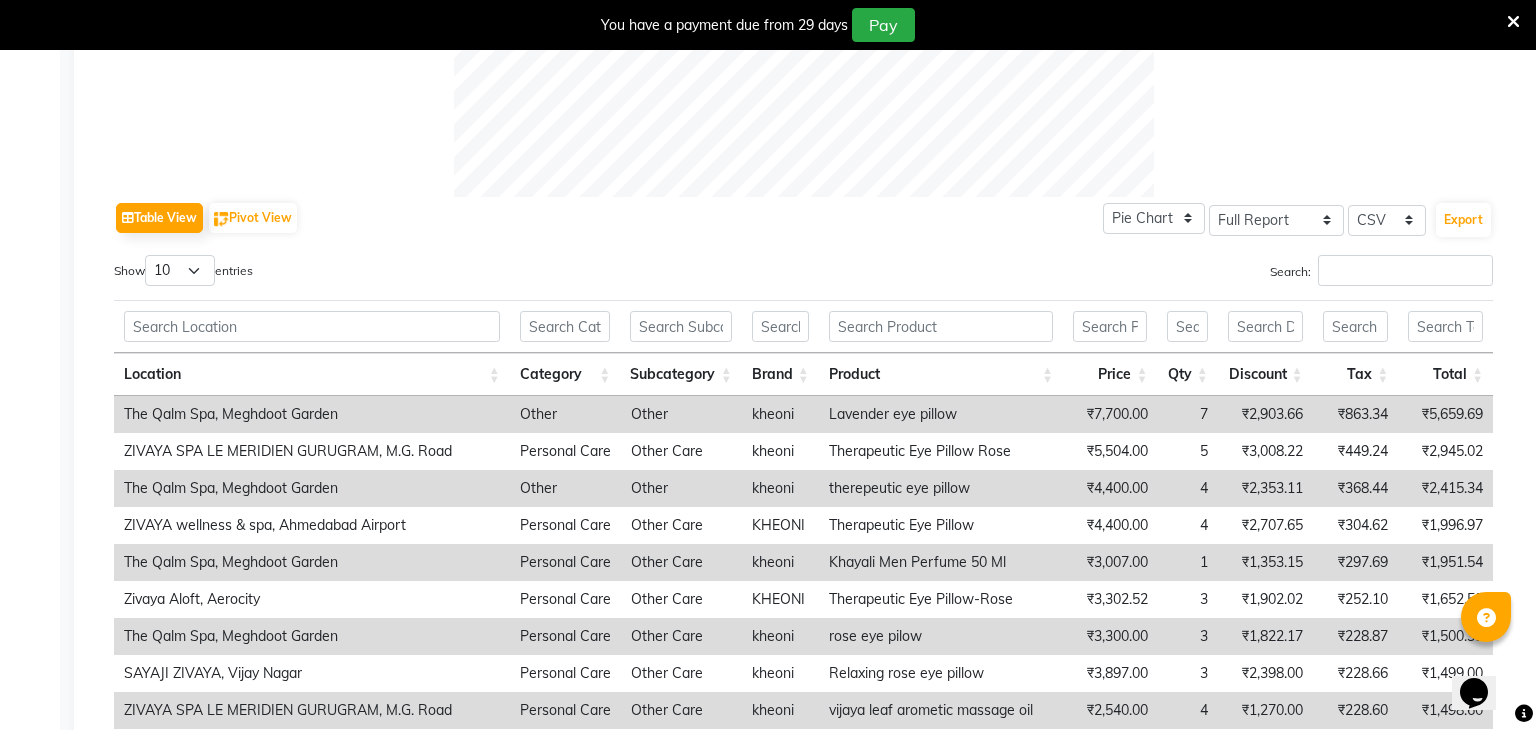 scroll, scrollTop: 0, scrollLeft: 0, axis: both 